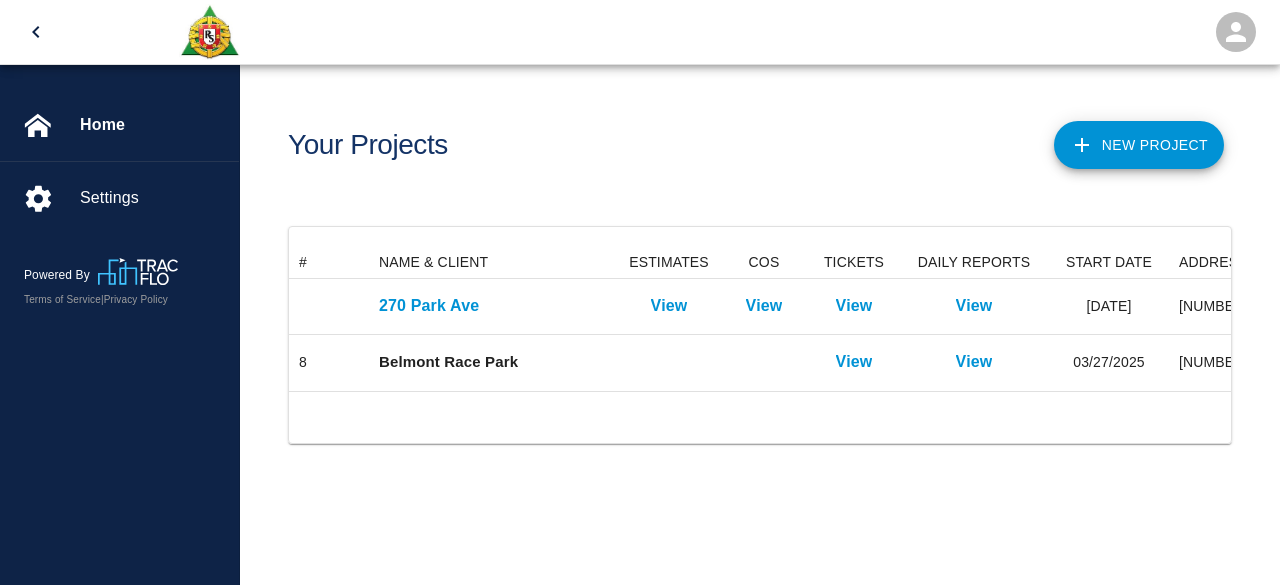 scroll, scrollTop: 0, scrollLeft: 0, axis: both 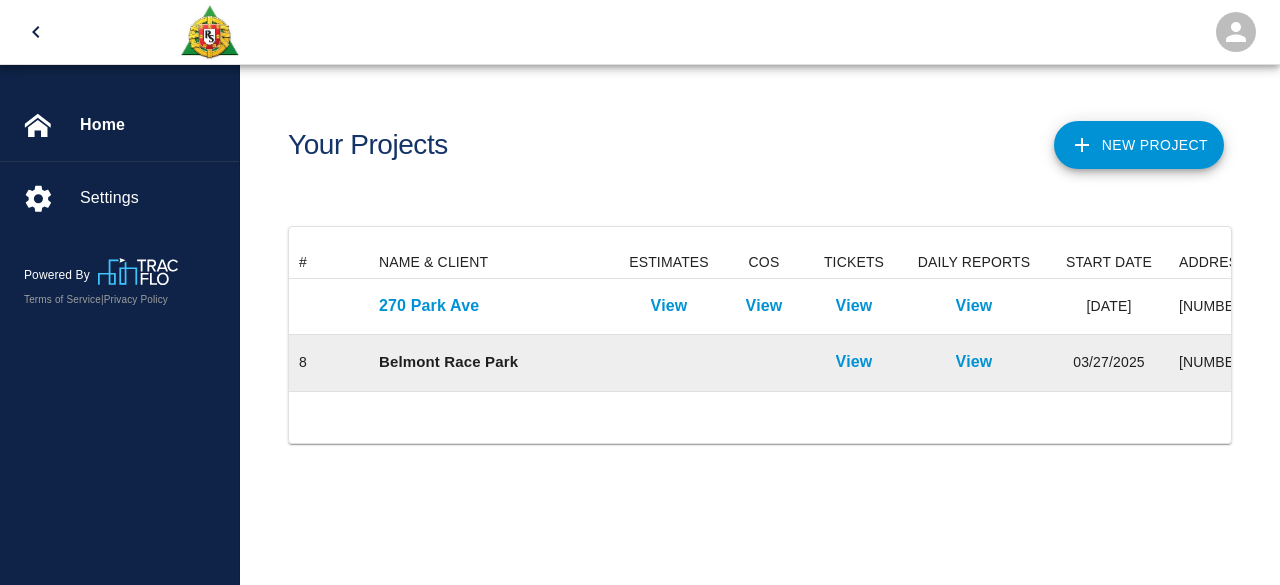 click on "Belmont Race Park" at bounding box center (494, 363) 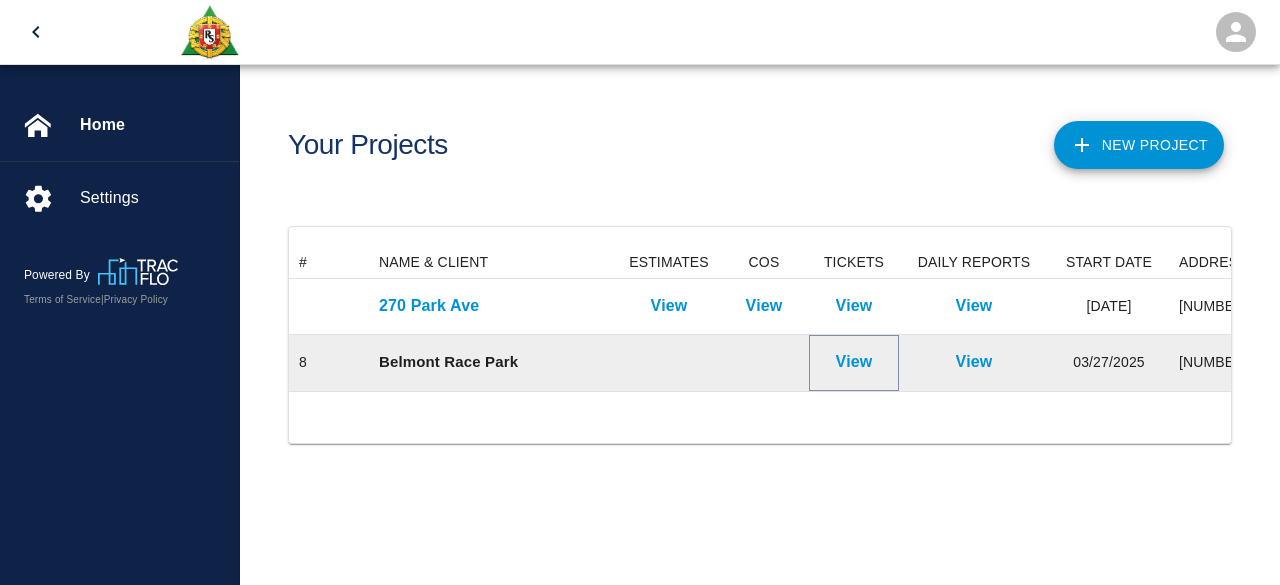 click on "View" at bounding box center [854, 362] 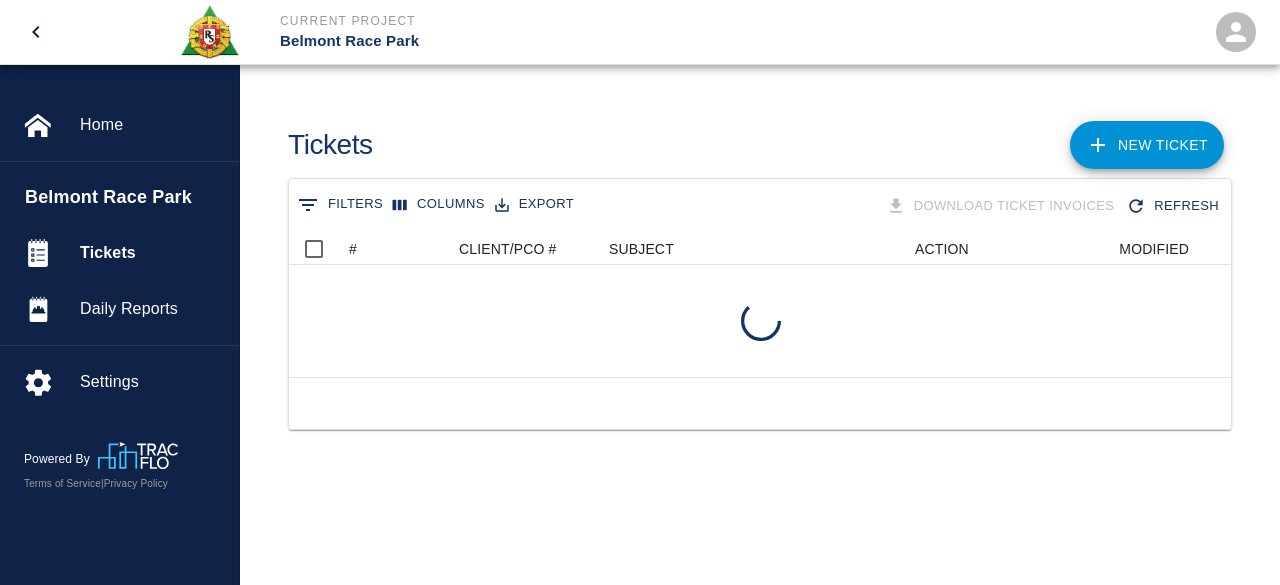 scroll, scrollTop: 16, scrollLeft: 16, axis: both 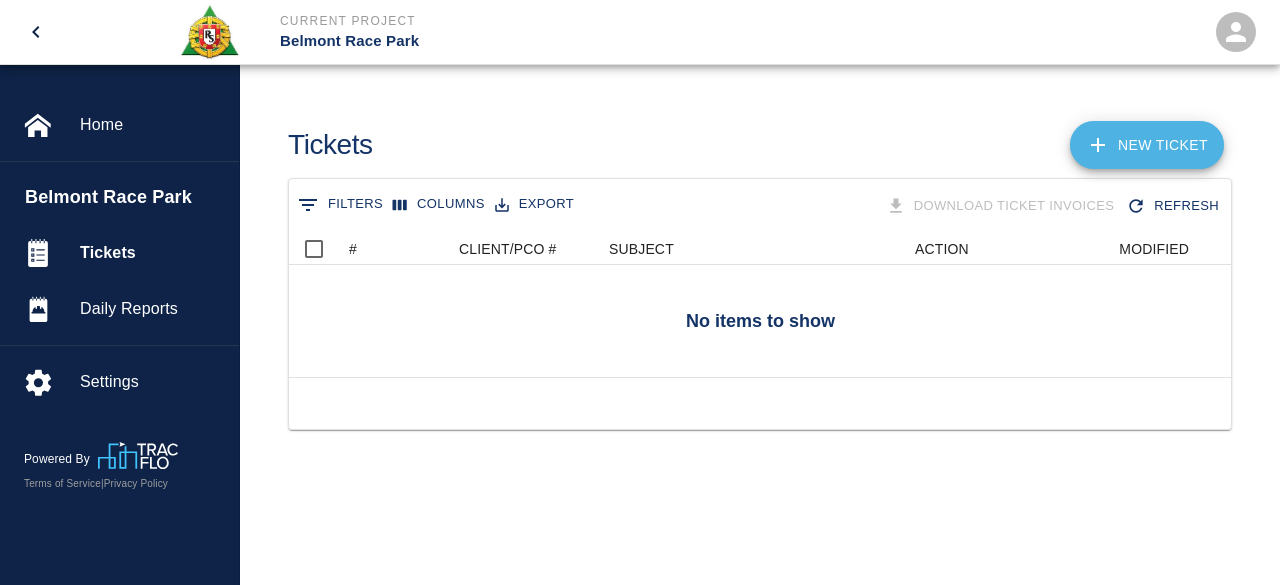 click on "NEW TICKET" at bounding box center [1147, 145] 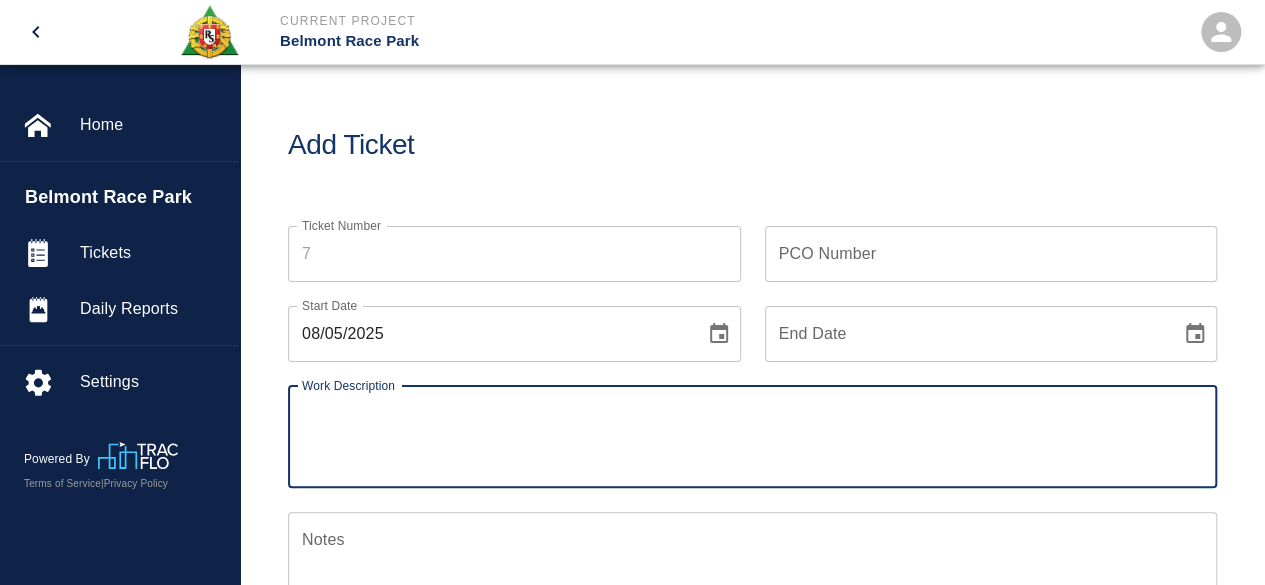 click on "Ticket Number" at bounding box center (514, 254) 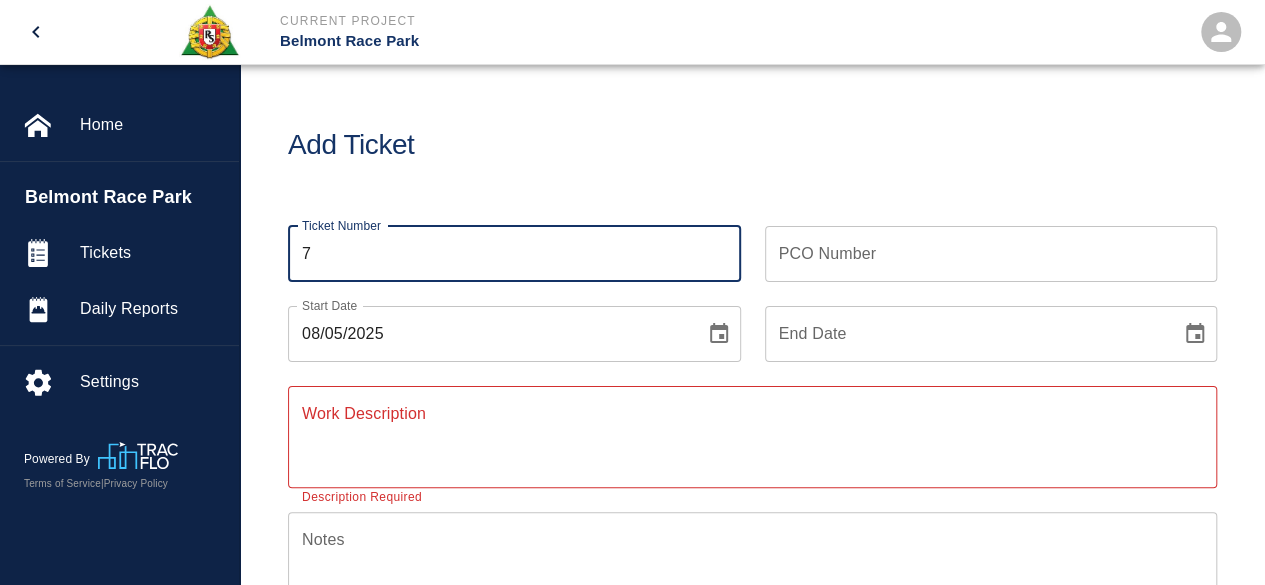 type on "7" 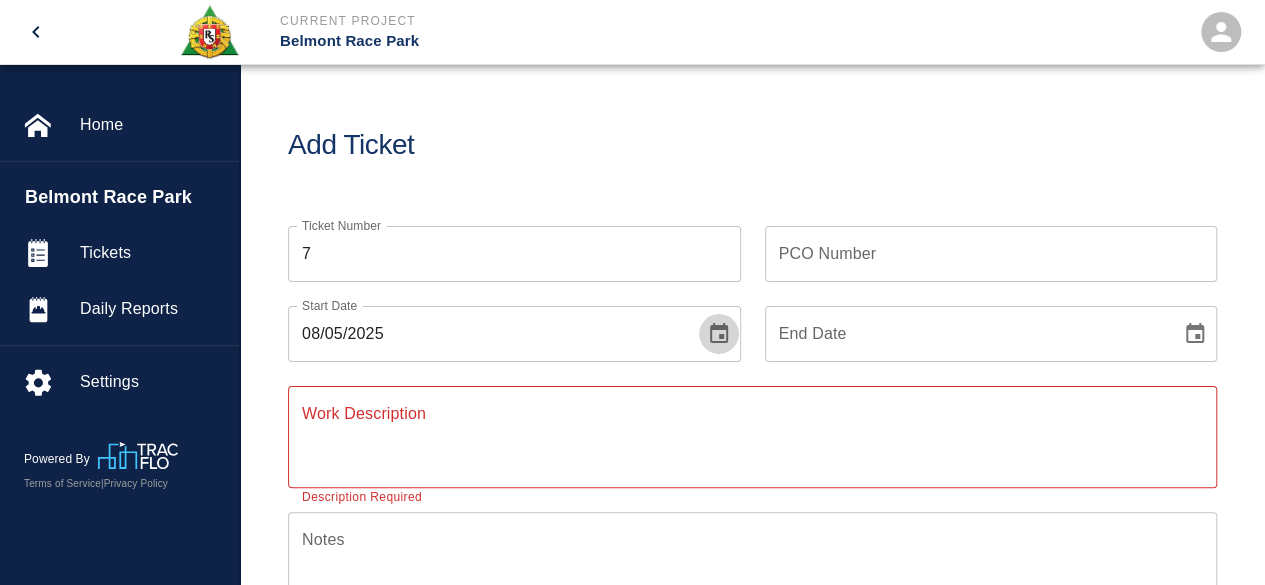 click 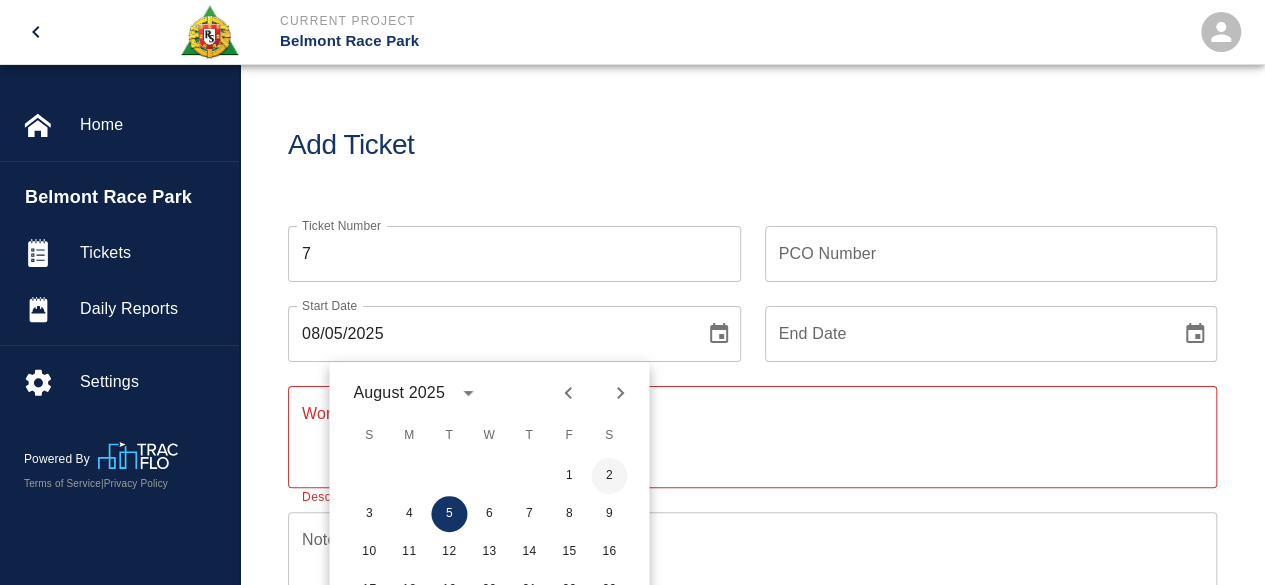 click on "2" at bounding box center [609, 476] 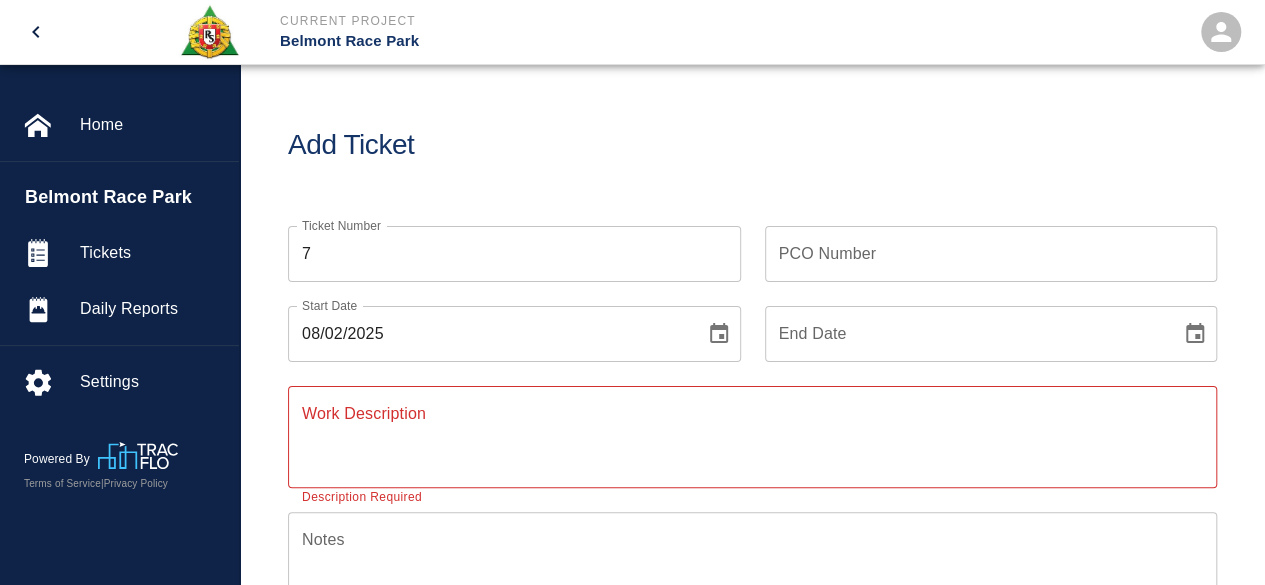 click 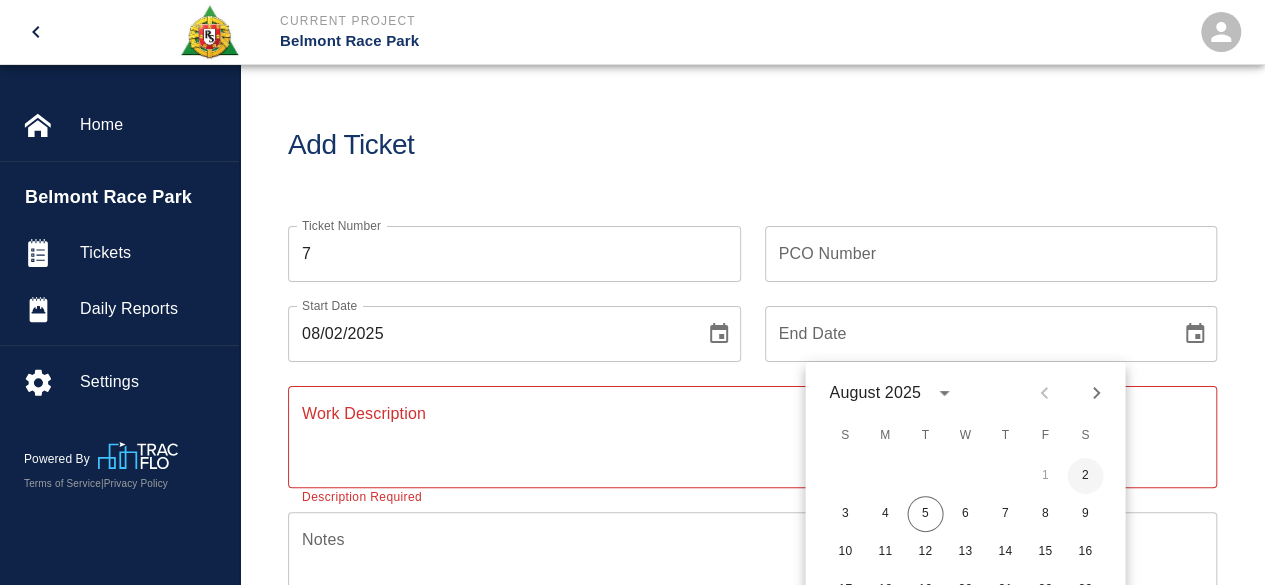 click on "2" at bounding box center (1085, 476) 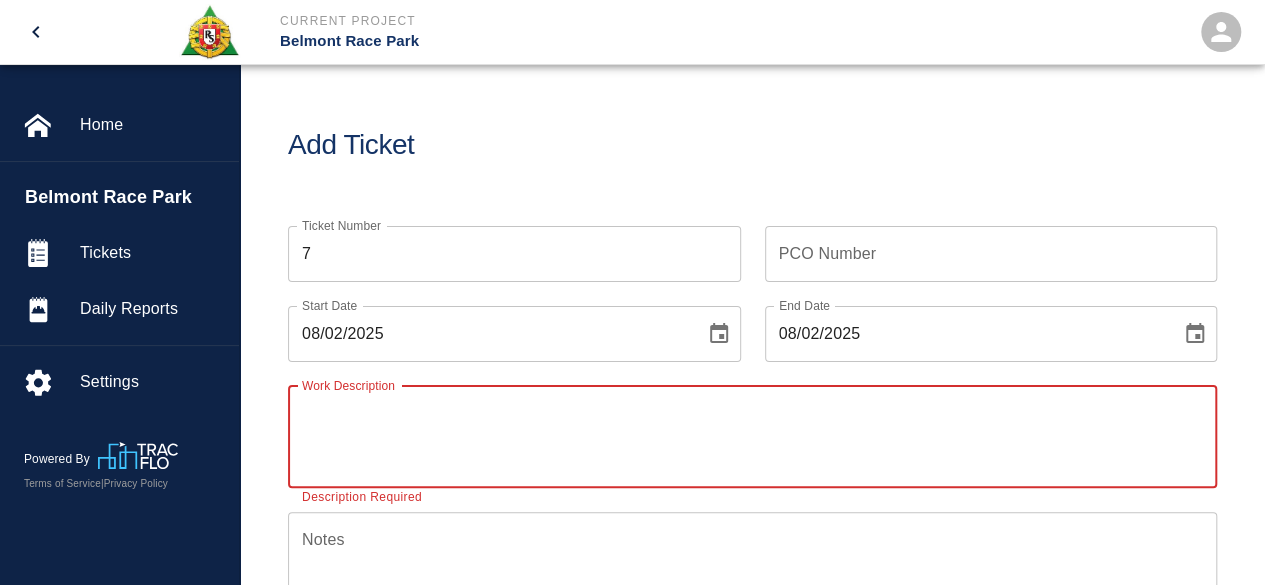 click on "Work Description" at bounding box center [752, 436] 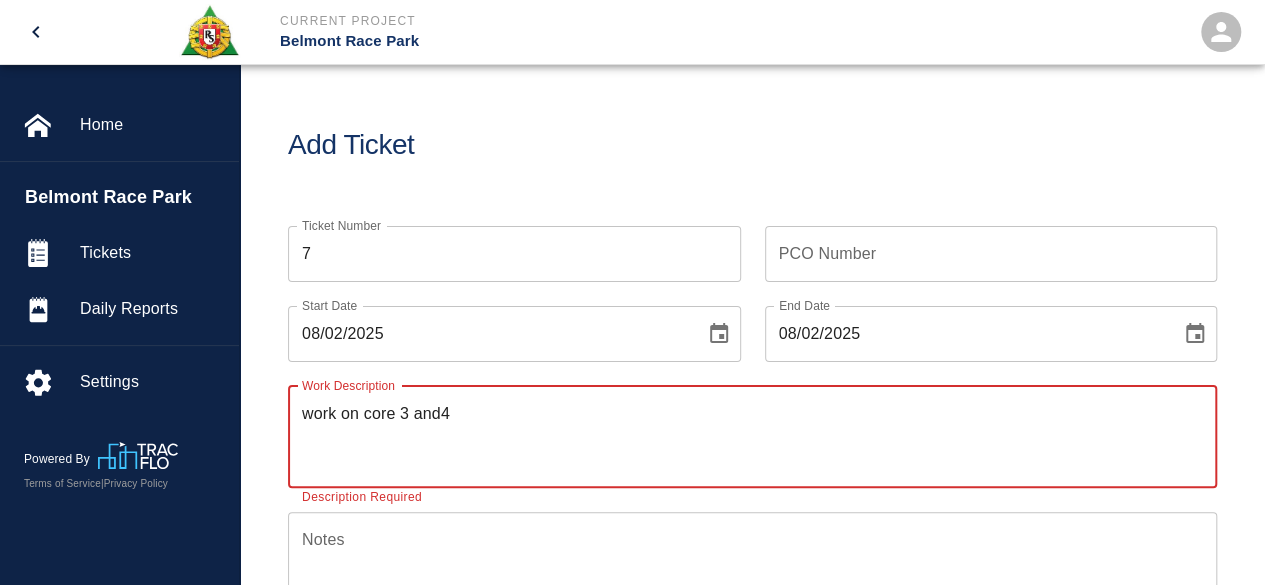 click on "work on core 3 and4" at bounding box center [752, 436] 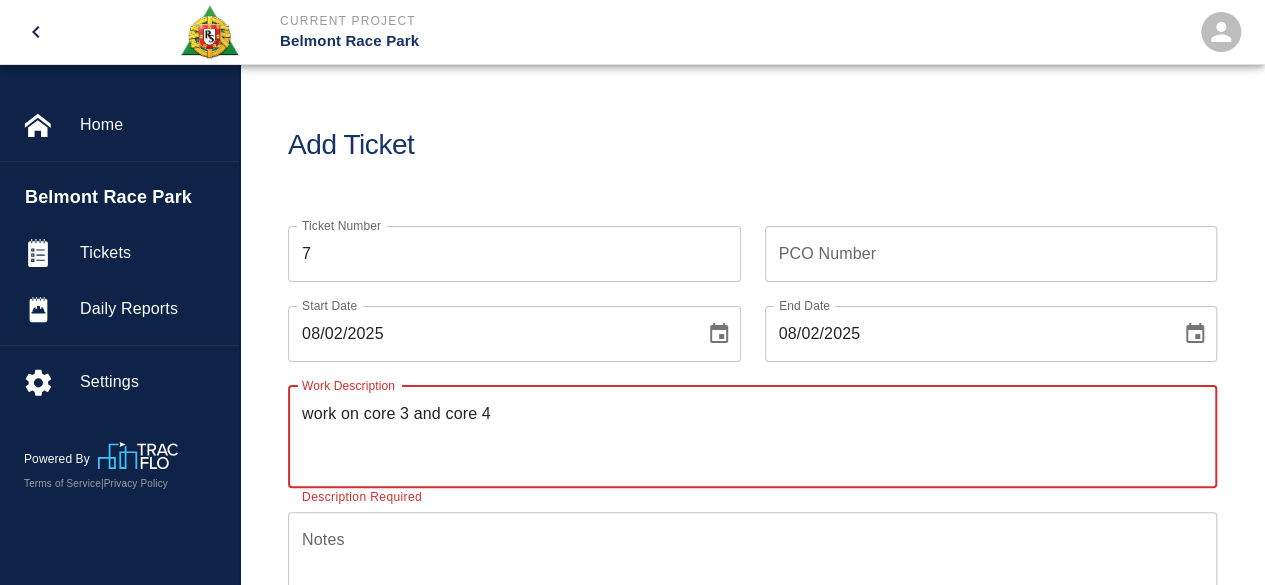 click on "work on core 3 and core 4" at bounding box center [752, 436] 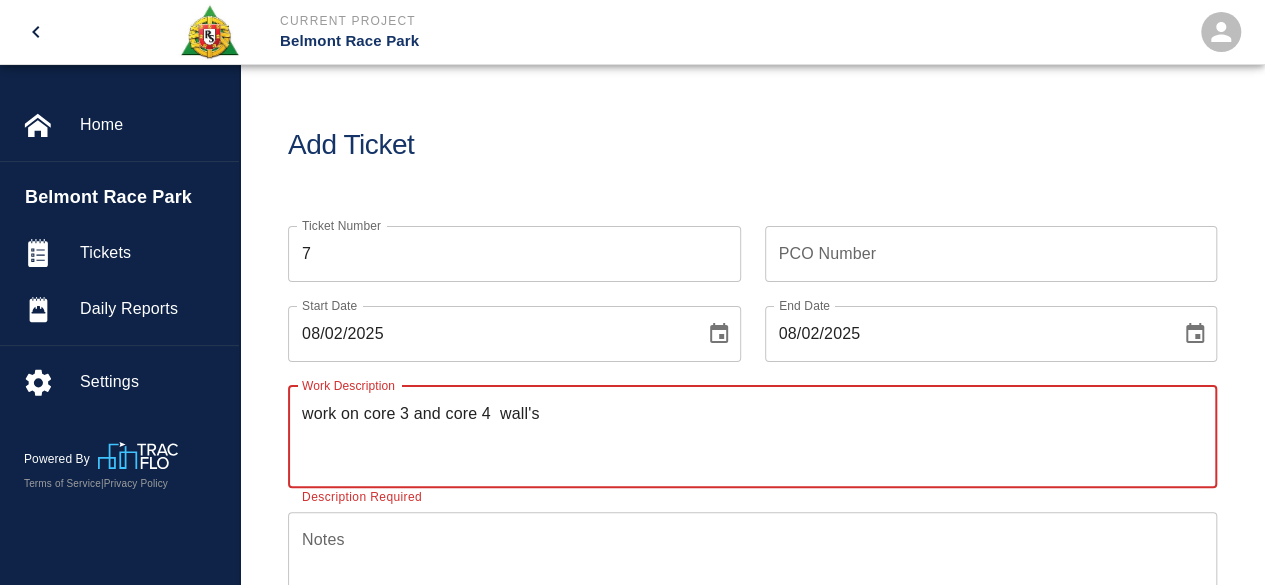 click on "work on core 3 and core 4  wall's" at bounding box center (752, 436) 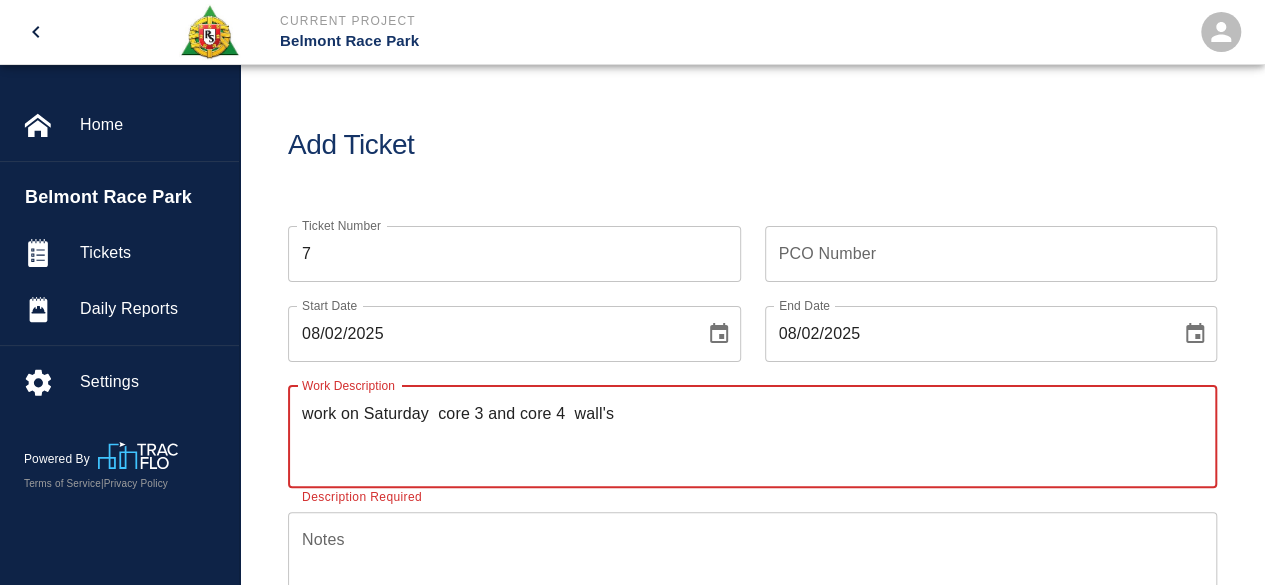 click on "work on Saturday  core 3 and core 4  wall's" at bounding box center (752, 436) 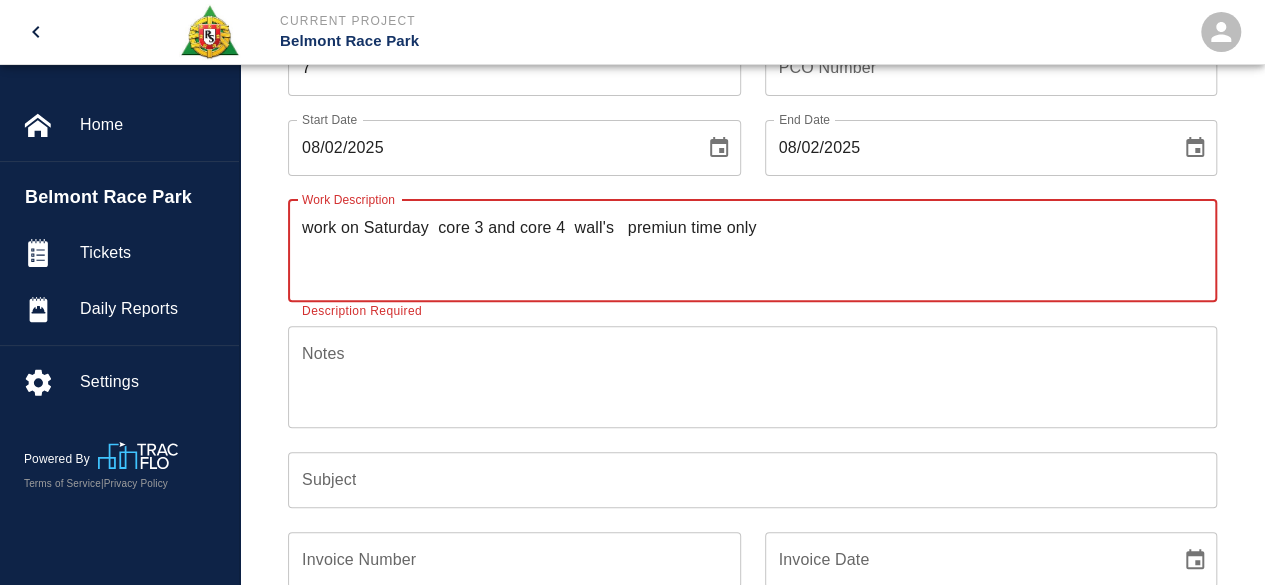 scroll, scrollTop: 200, scrollLeft: 0, axis: vertical 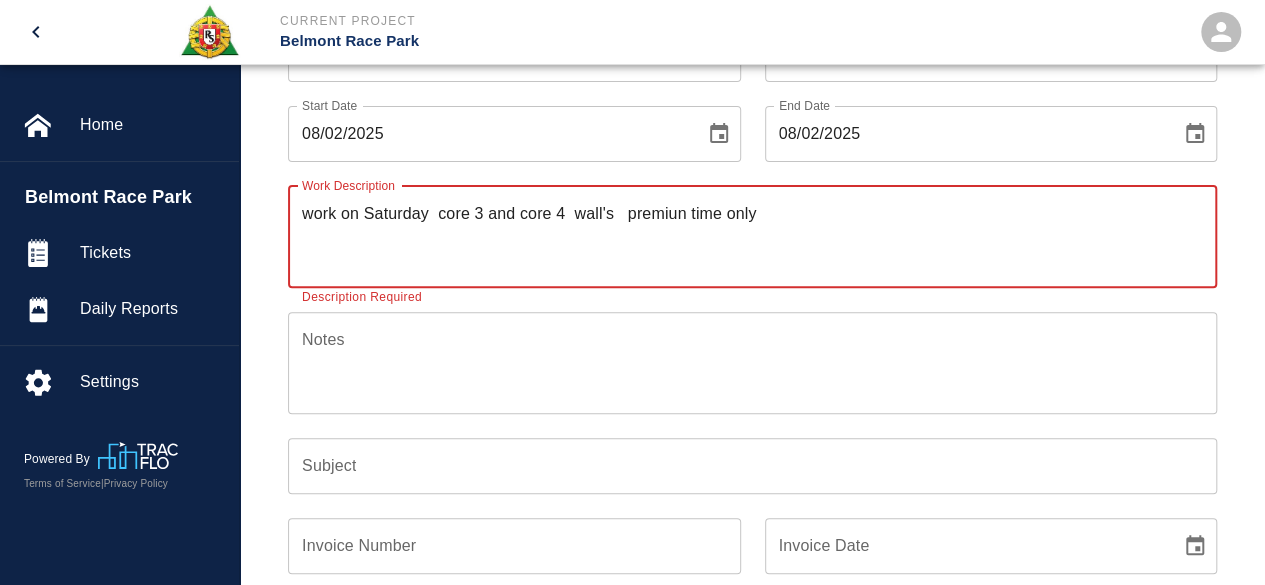 type on "work on Saturday  core 3 and core 4  wall's   premiun time only" 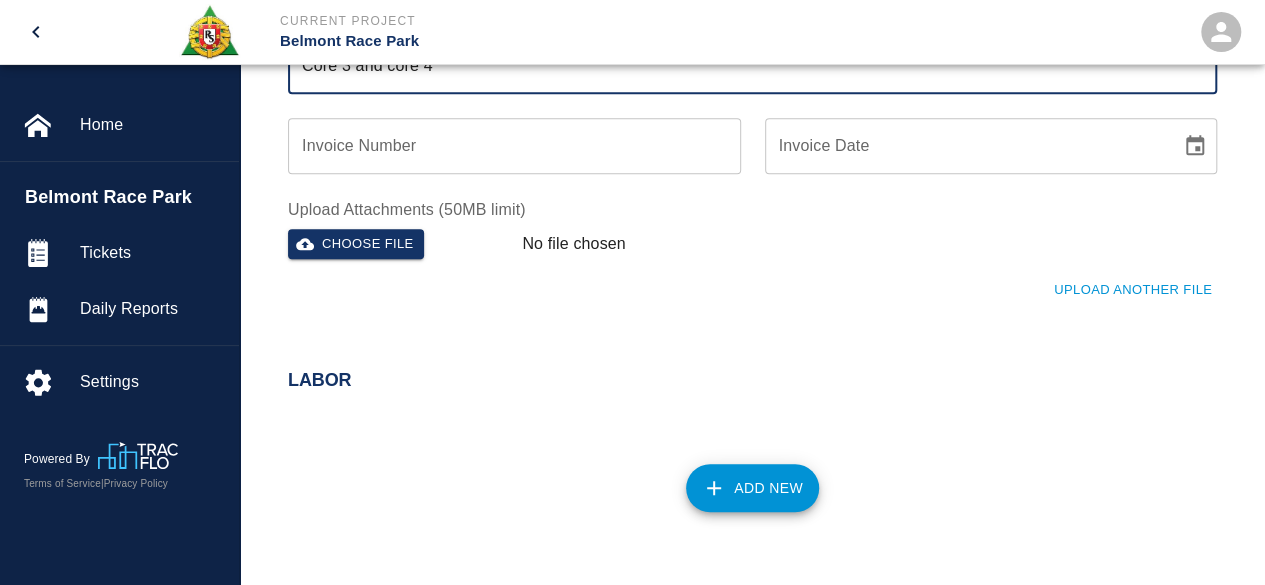 type on "Core 3 and core 4" 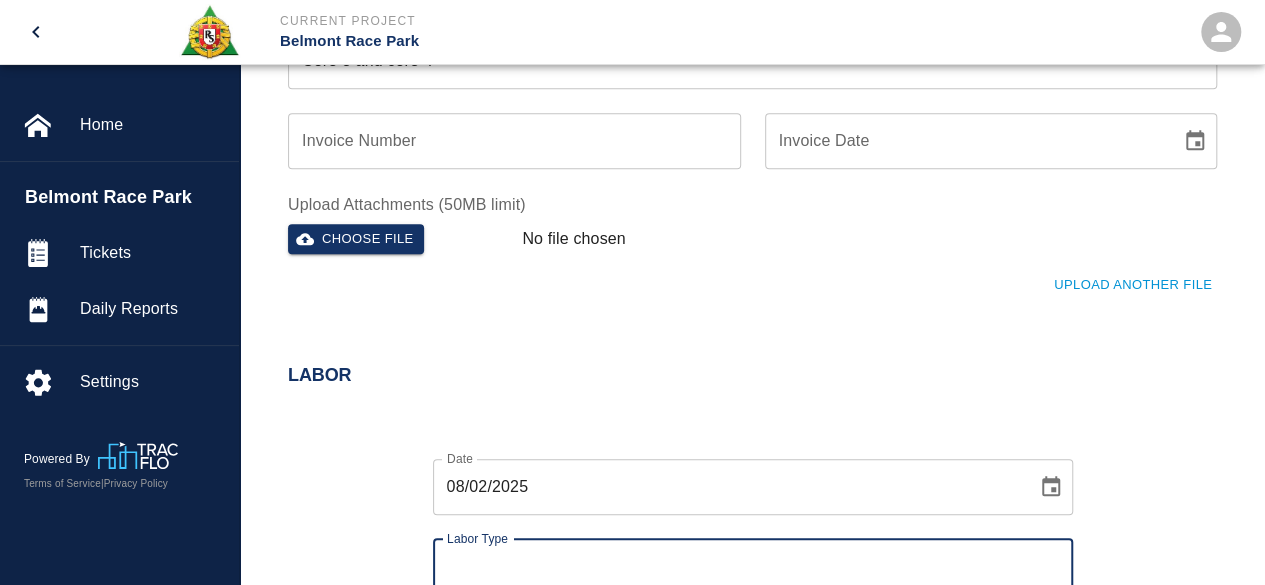 scroll, scrollTop: 705, scrollLeft: 0, axis: vertical 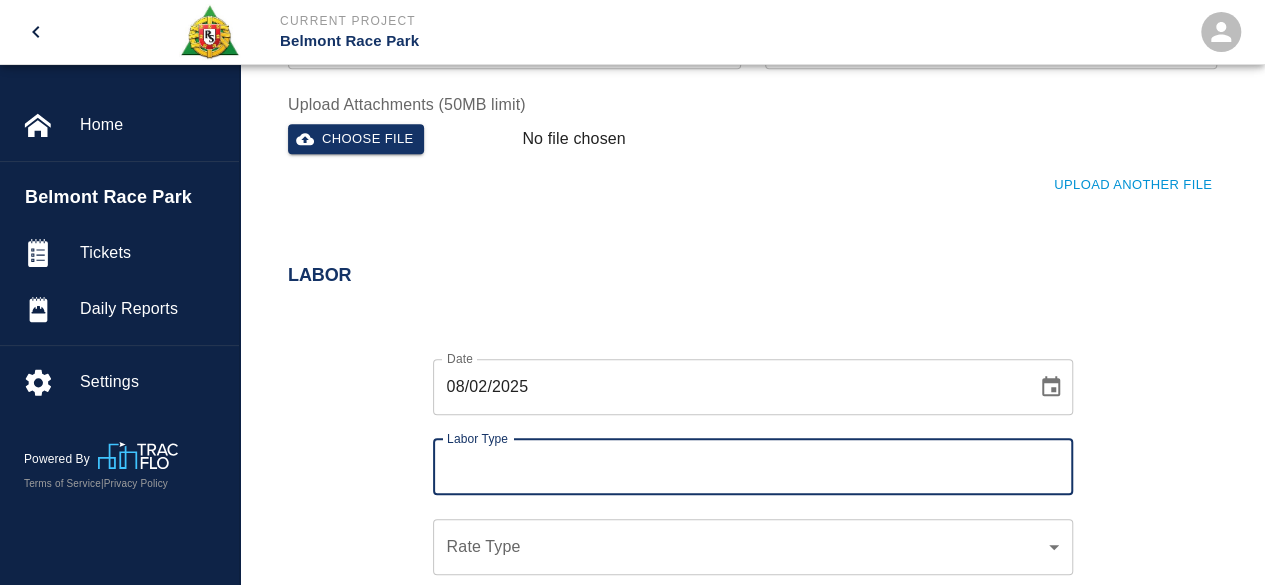 click on "Labor Type" at bounding box center (753, 467) 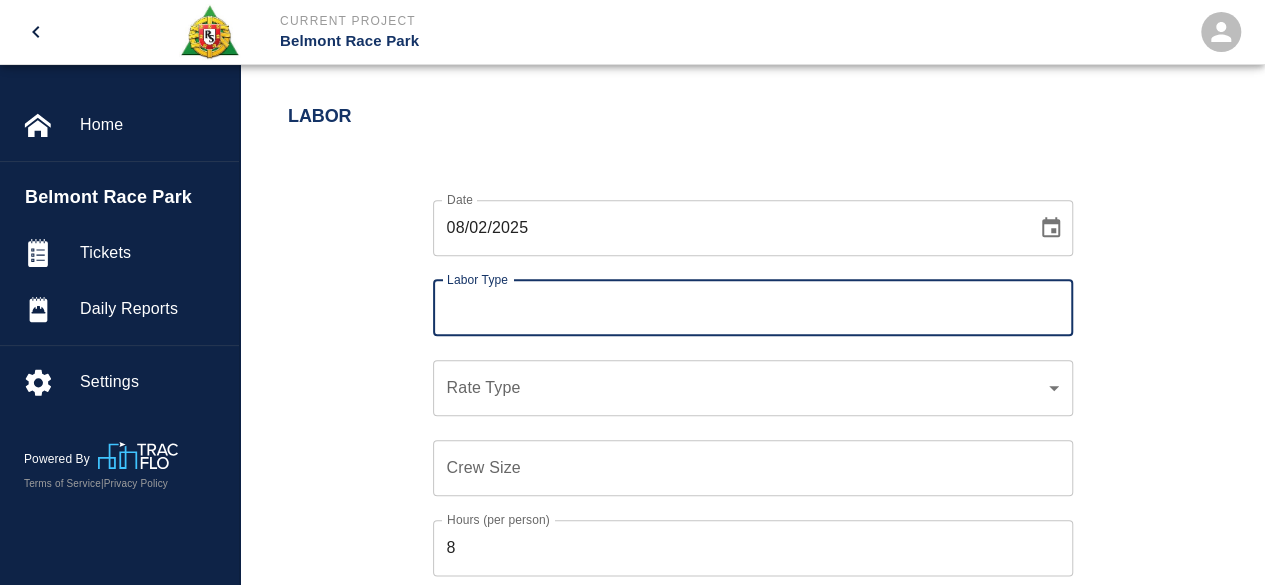scroll, scrollTop: 905, scrollLeft: 0, axis: vertical 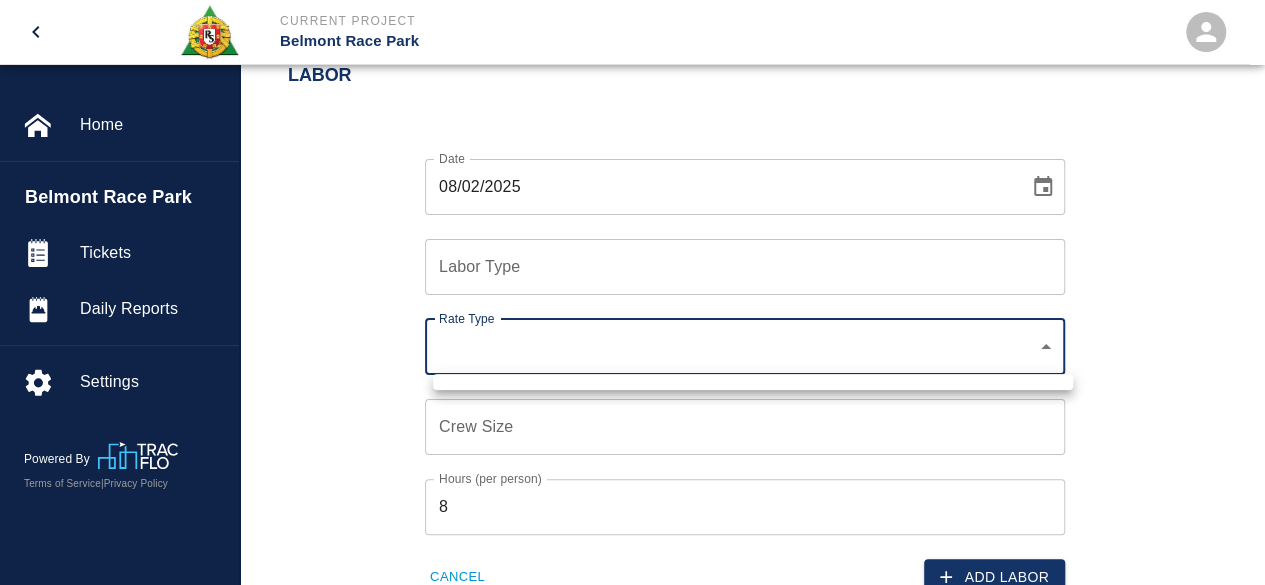 click on "Current Project Belmont Race Park Home Belmont Race Park Tickets Daily Reports Settings Powered By Terms of Service  |  Privacy Policy Add Ticket Ticket Number 7 Ticket Number PCO Number PCO Number Start Date  08/02/2025 Start Date  End Date 08/02/2025 End Date Work Description work on Saturday  core 3 and core 4  wall's   premiun time only  x Work Description Notes x Notes Subject Core 3 and core 4 Subject Invoice Number Invoice Number Invoice Date Invoice Date Upload Attachments (50MB limit) Choose file No file chosen Upload Another File Labor Date 08/02/2025 Date Labor Type Labor Type Rate Type ​ Rate Type Crew Size Crew Size Hours (per person) 8 Hours (per person) Cancel Add Labor Material Add New Equipment Add New Cancel Create Ticket Wilson Sousa wilson.sousa@rscconcrete.com Integrations Edit Profile Logout" at bounding box center [632, -613] 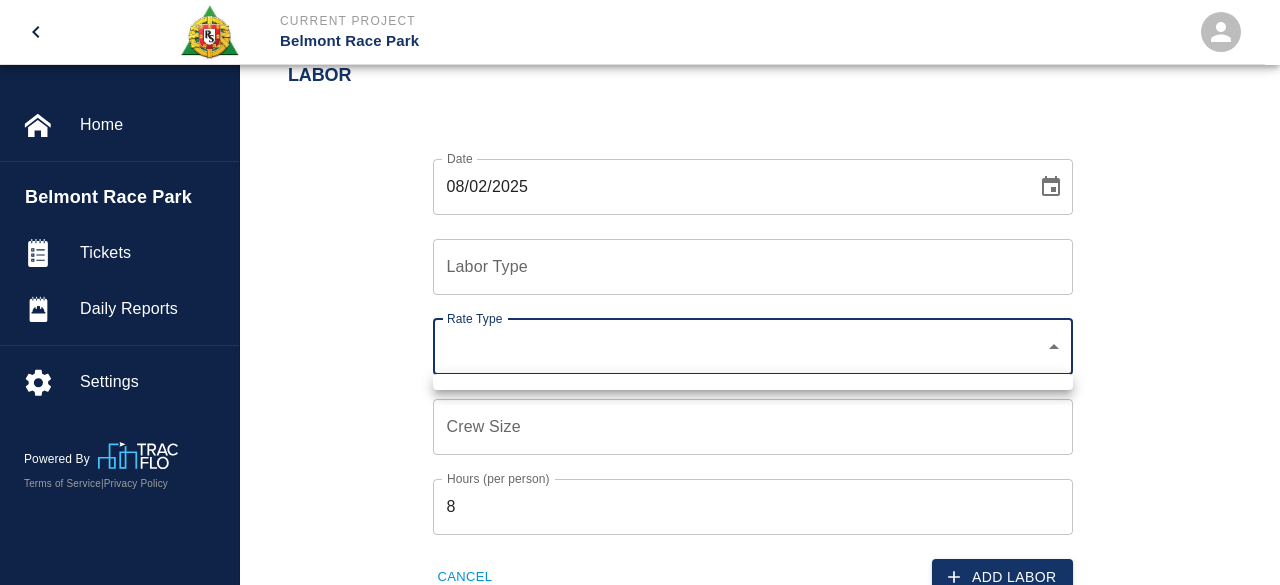 click at bounding box center (640, 292) 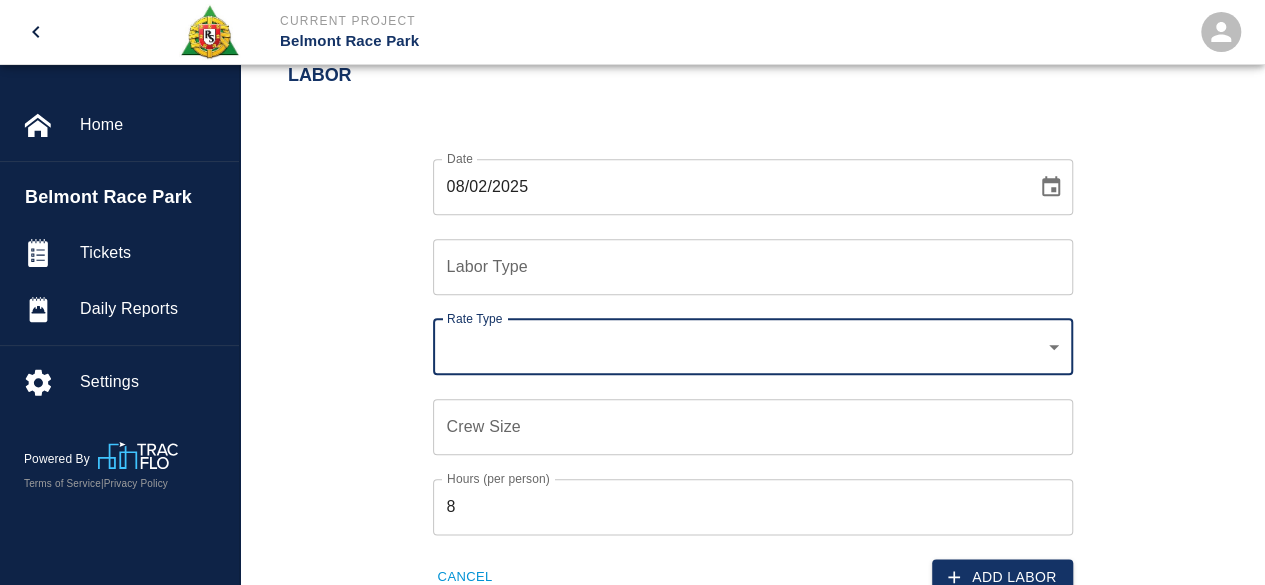 click on "Labor Type Labor Type" at bounding box center (753, 267) 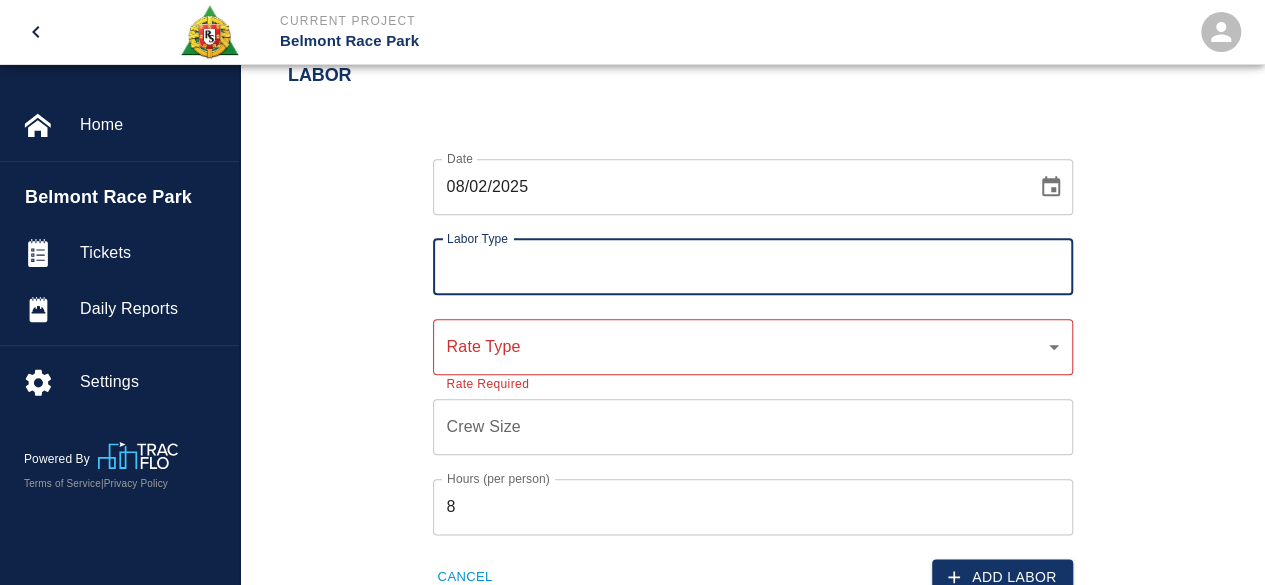 click on "Labor Type" at bounding box center [753, 267] 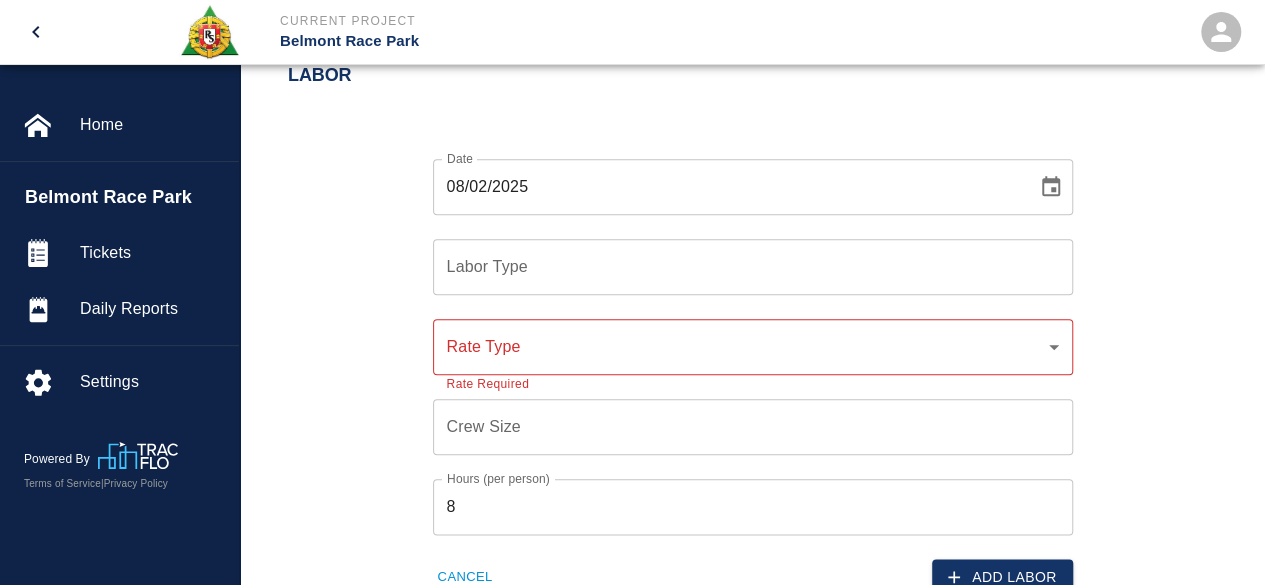 click on "Labor Type" at bounding box center (753, 267) 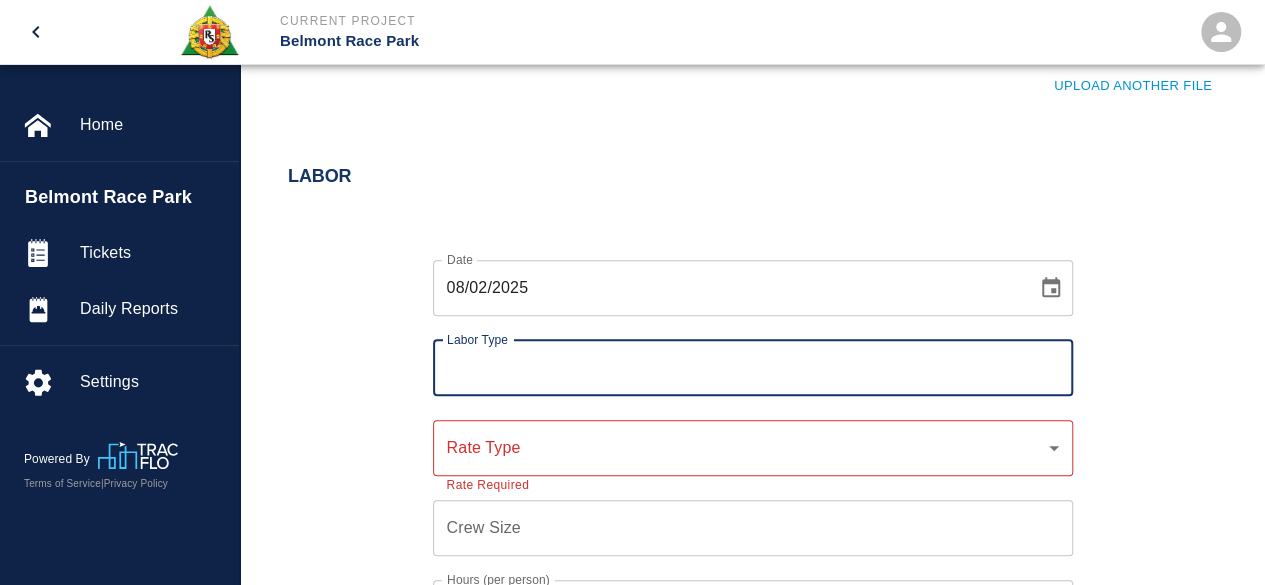 scroll, scrollTop: 808, scrollLeft: 0, axis: vertical 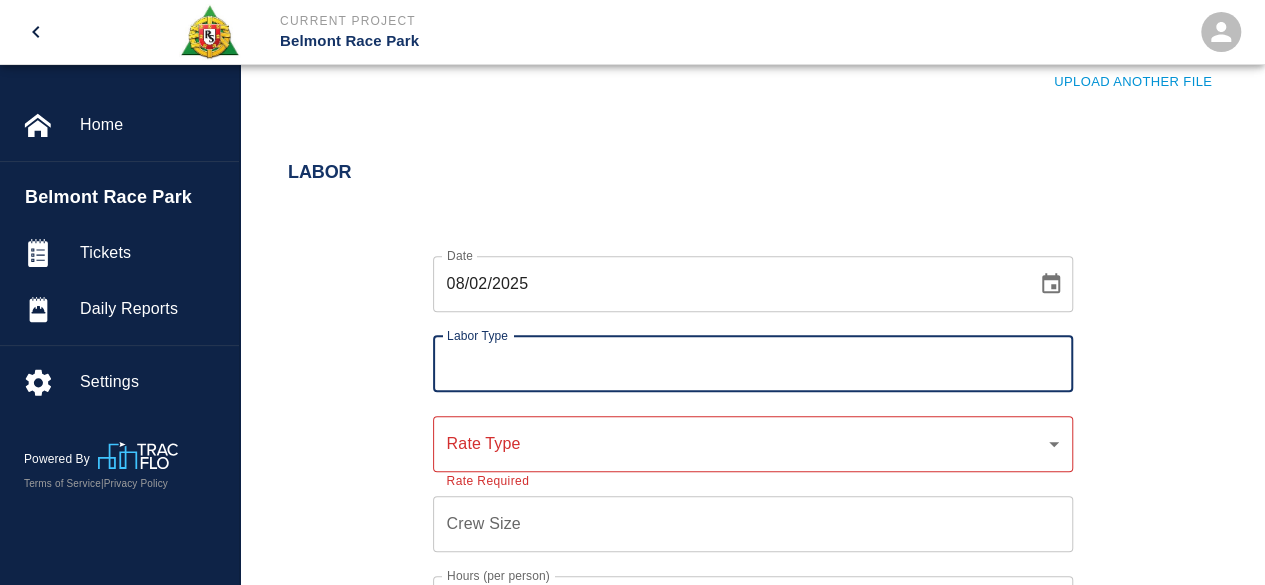 click on "Labor Type" at bounding box center [753, 364] 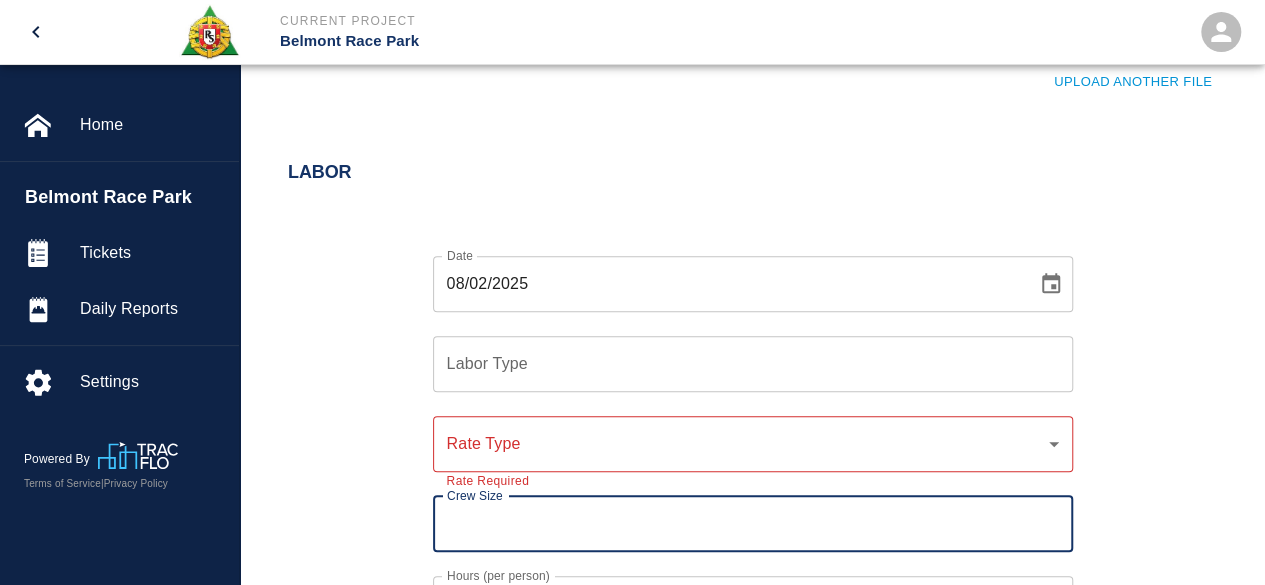 click on "Crew Size" at bounding box center [753, 524] 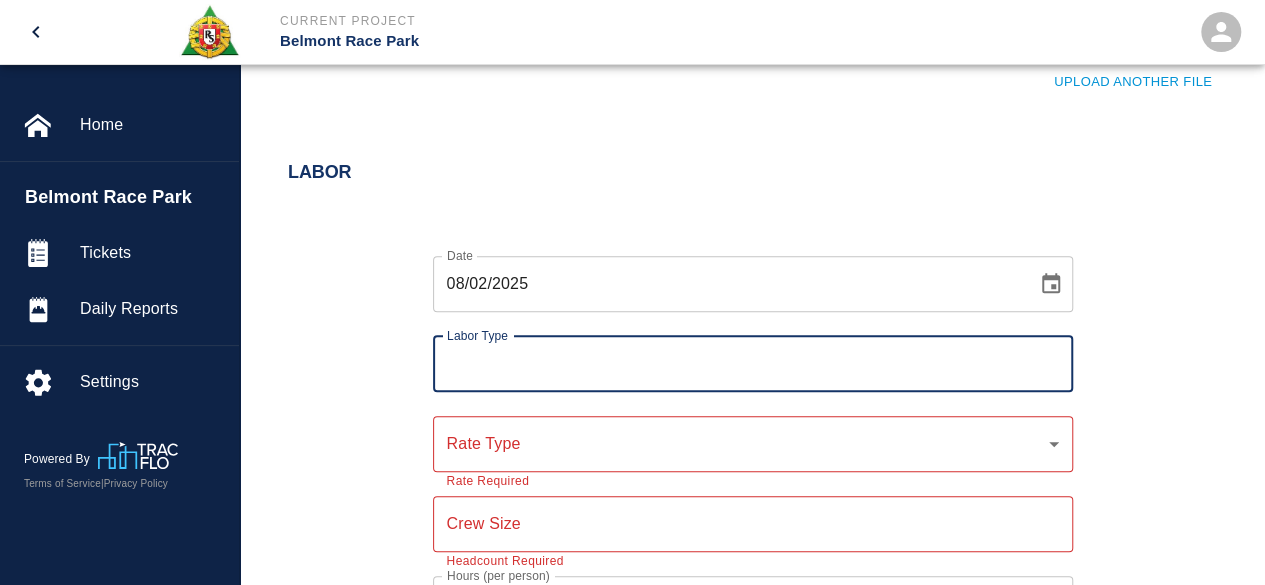 click on "Labor Type" at bounding box center [753, 364] 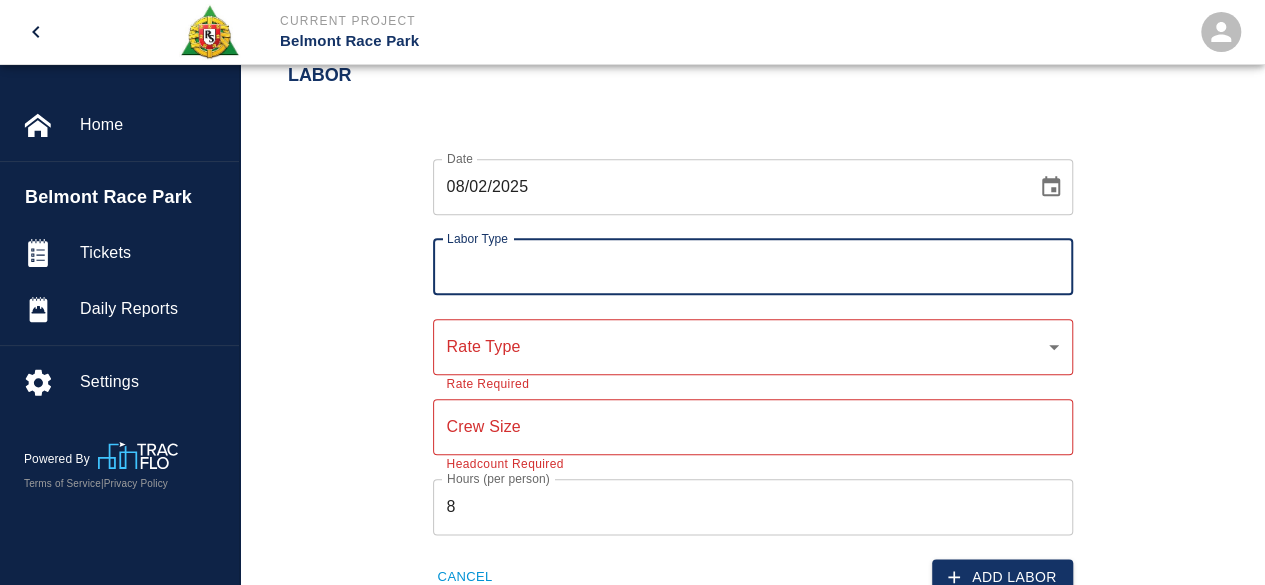 scroll, scrollTop: 1008, scrollLeft: 0, axis: vertical 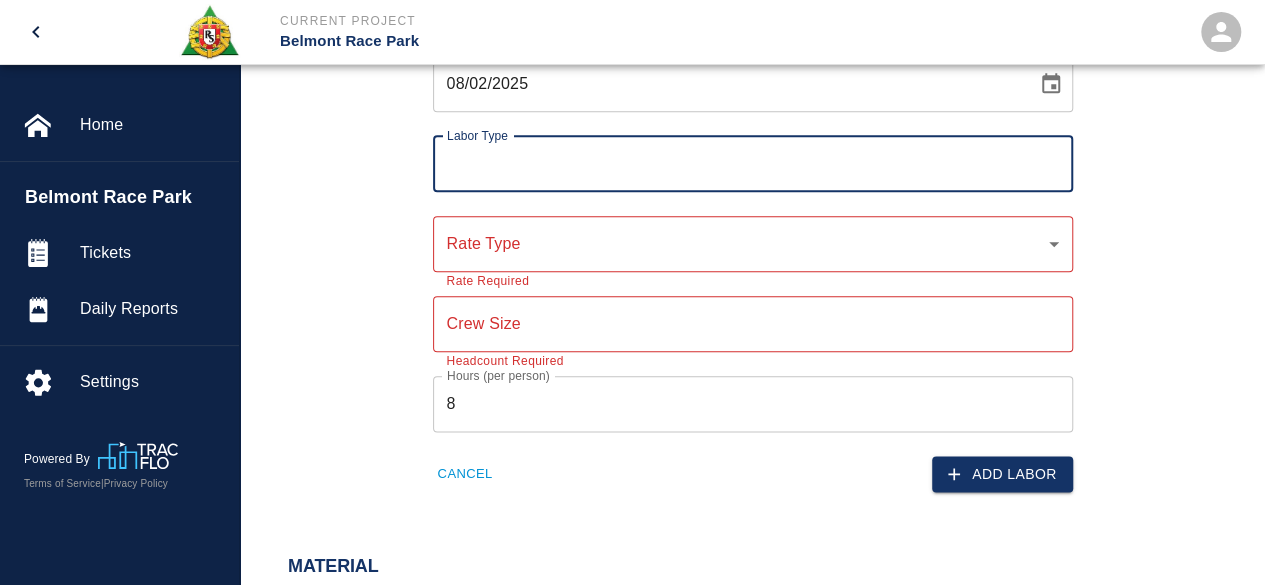 click on "Labor Date [DATE] Date Labor Type Labor Type Rate Type ​ Rate Type Rate Required Crew Size Crew Size Headcount Required Hours (per person) [NUMBER] Hours (per person) Cancel Add Labor" at bounding box center [752, 231] 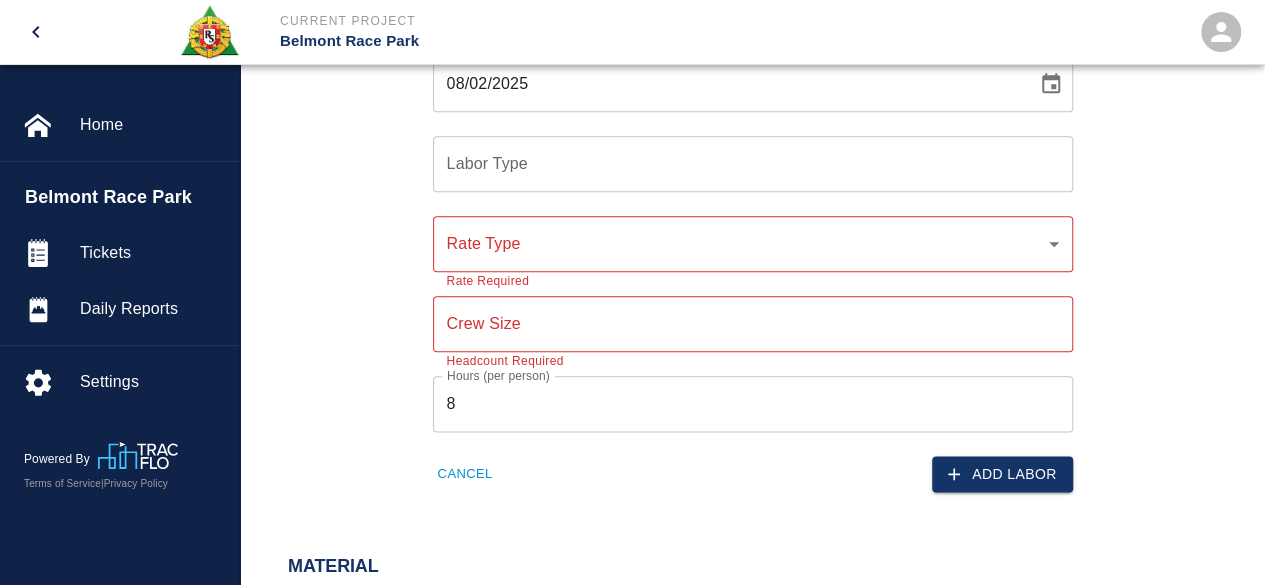 drag, startPoint x: 396, startPoint y: 499, endPoint x: 390, endPoint y: 476, distance: 23.769728 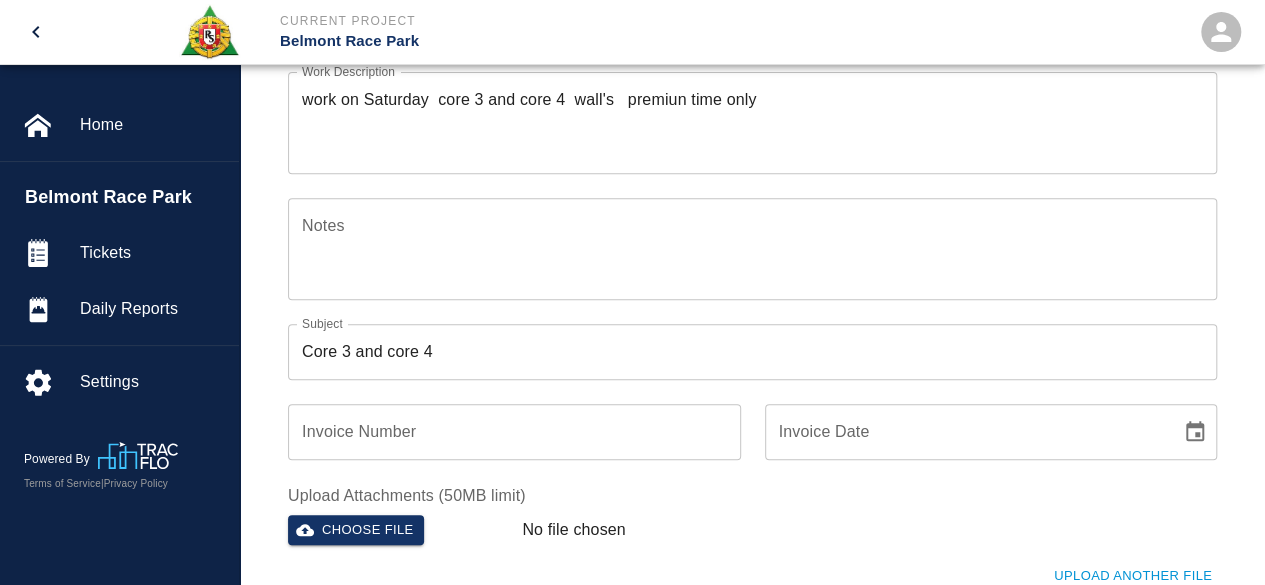 scroll, scrollTop: 308, scrollLeft: 0, axis: vertical 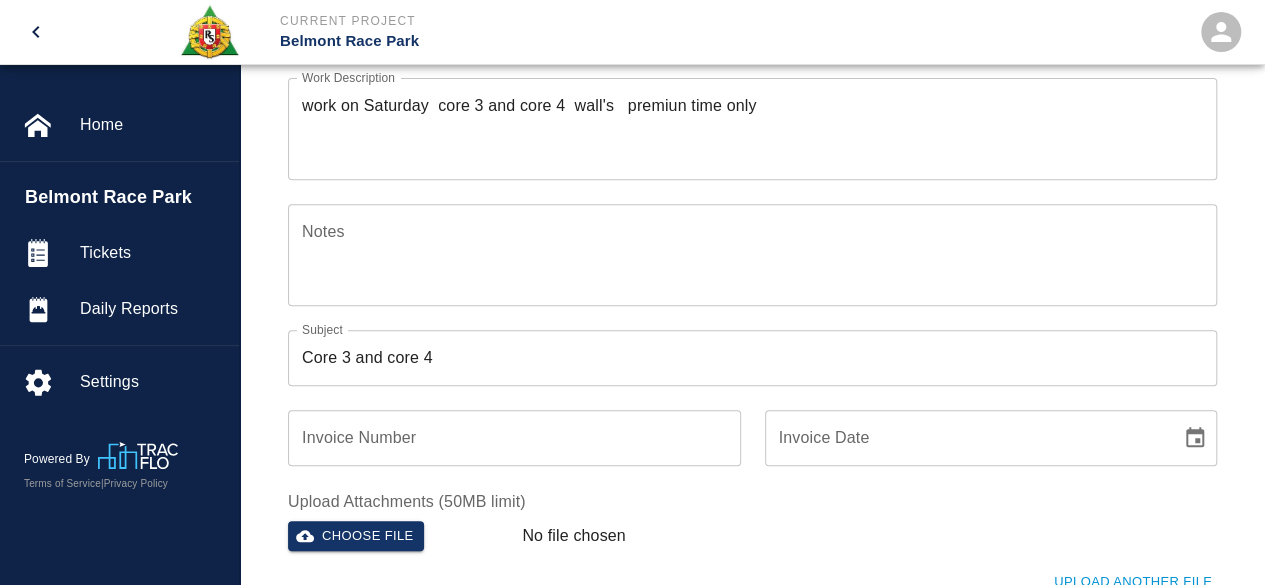 click on "Upload Another File" at bounding box center [740, 570] 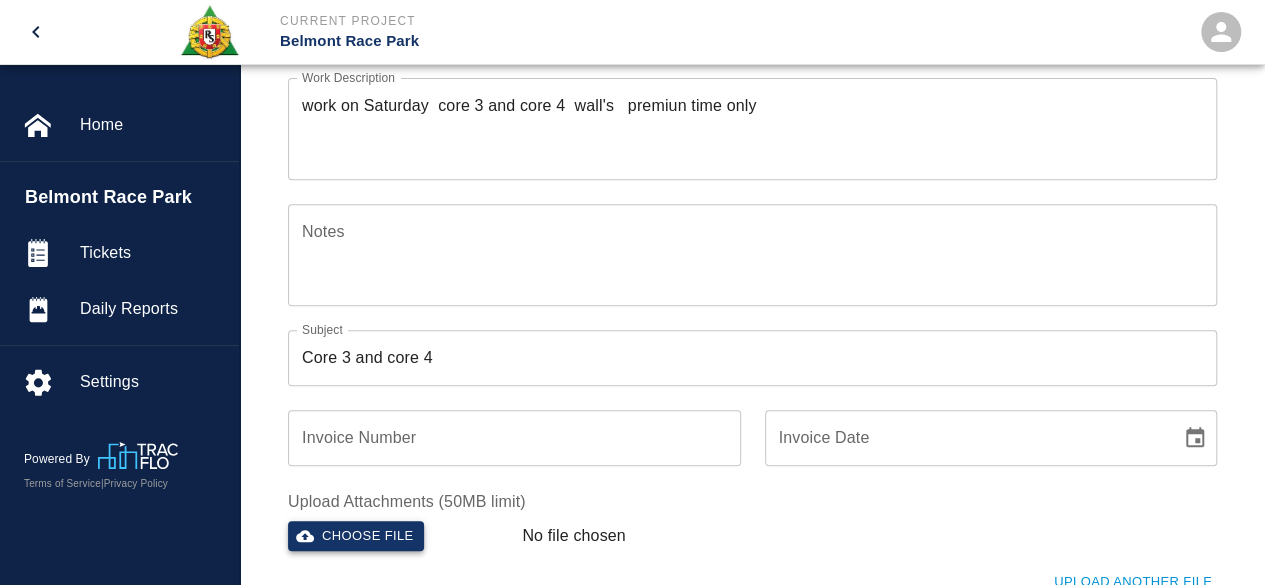 click on "Choose file" at bounding box center [356, 536] 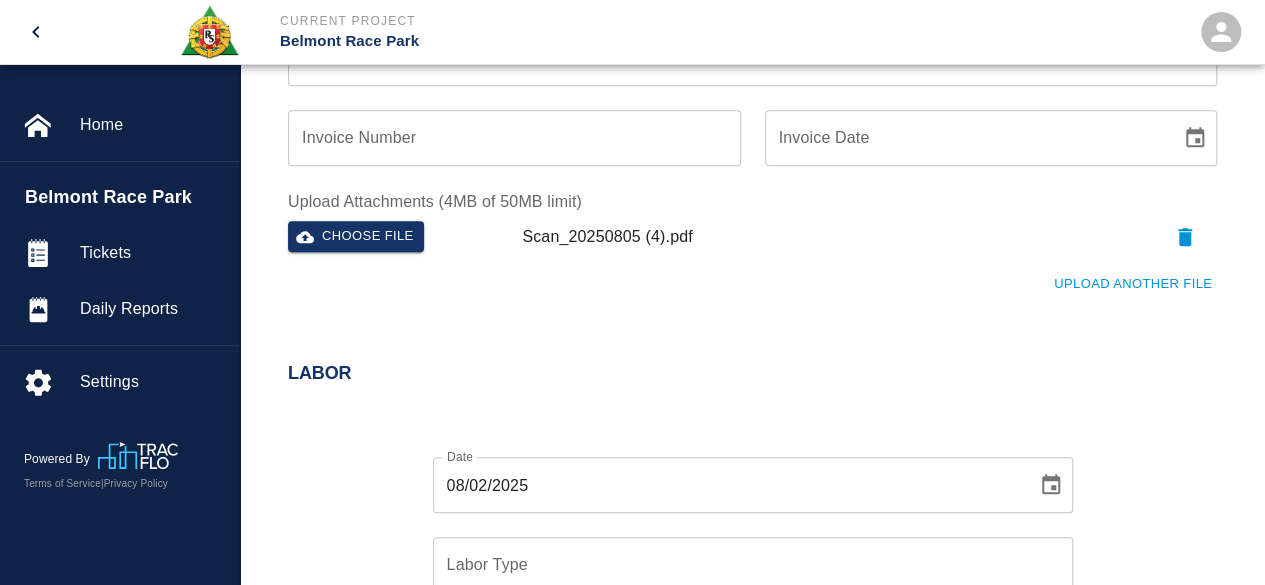 scroll, scrollTop: 808, scrollLeft: 0, axis: vertical 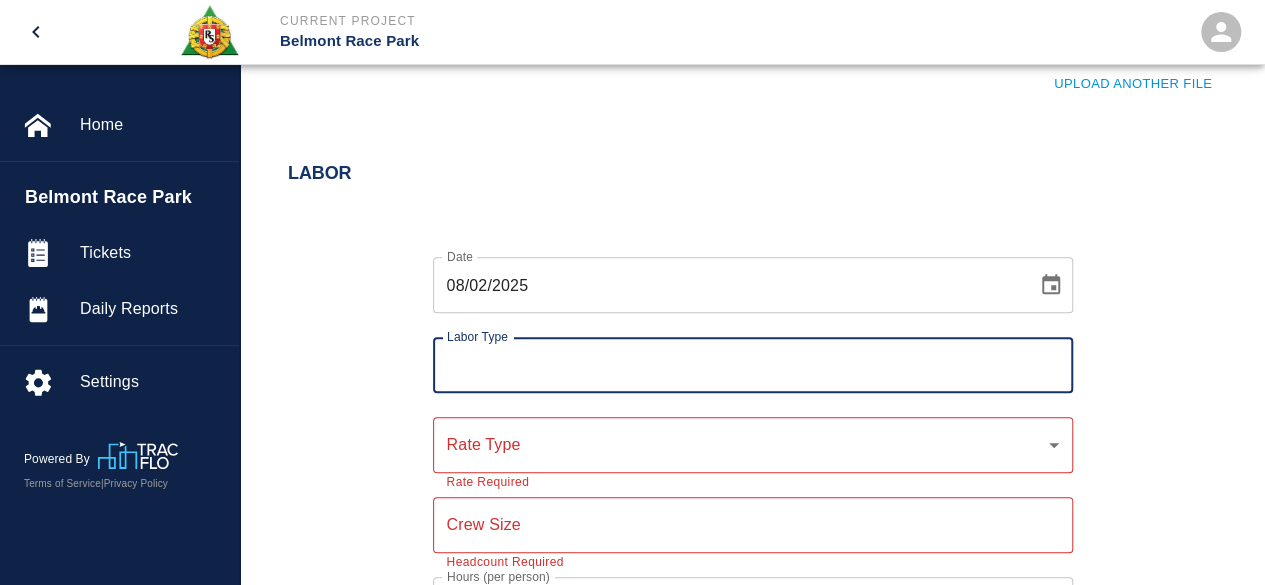 click on "Labor Type" at bounding box center [753, 365] 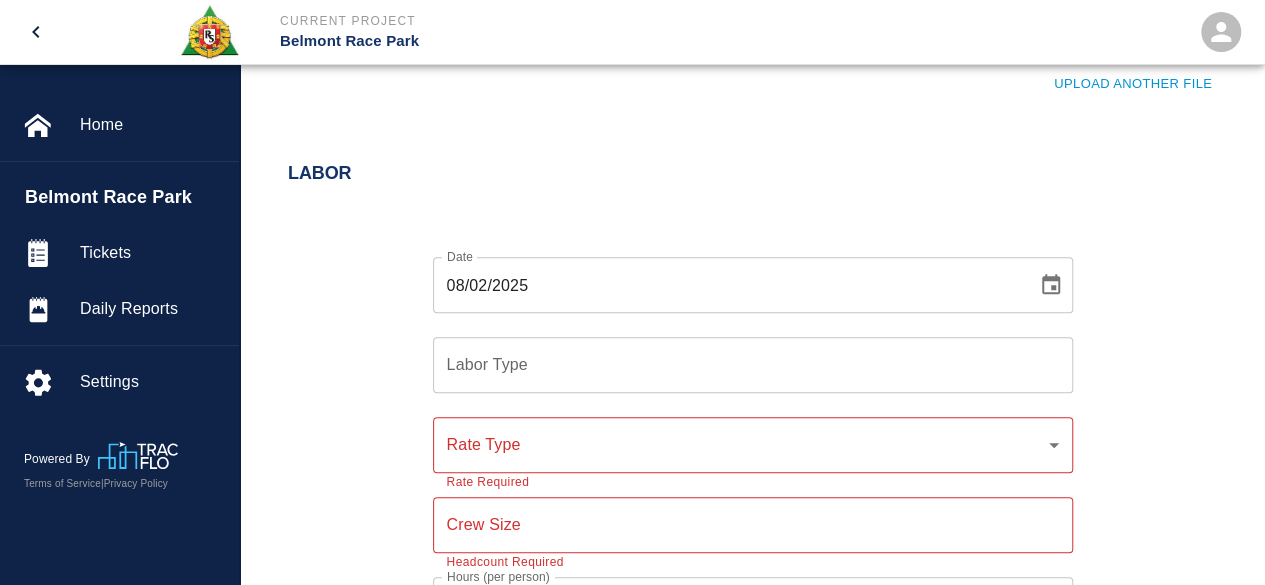 click on "​ Rate Type" at bounding box center (753, 445) 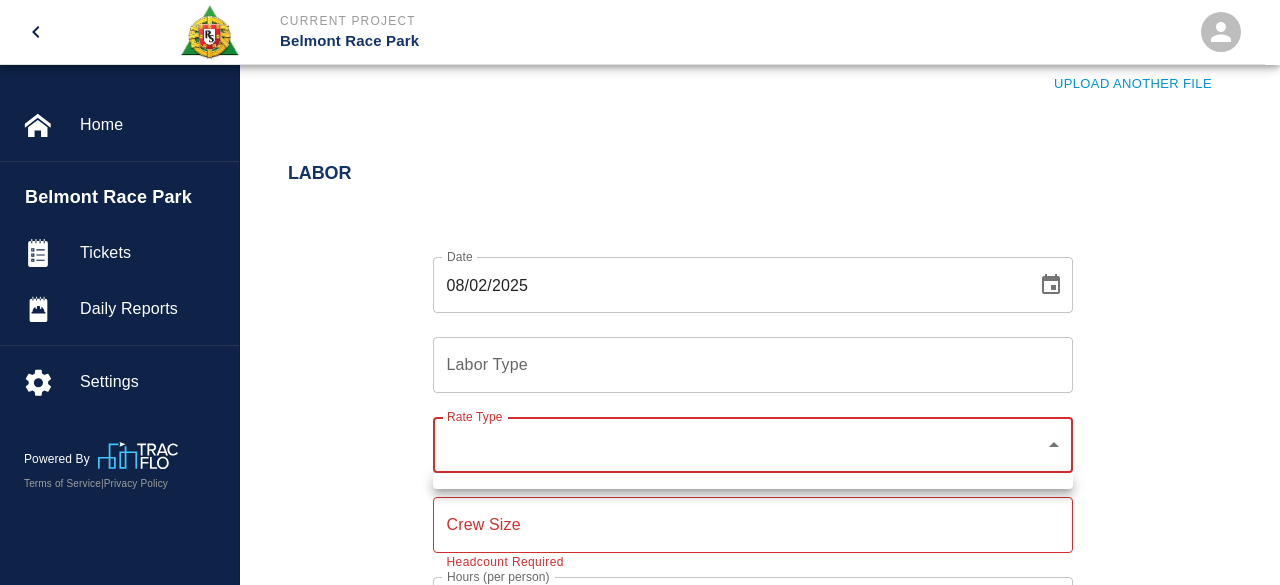 click on "Current Project Belmont Race Park Home Belmont Race Park Tickets Daily Reports Settings Powered By Terms of Service  |  Privacy Policy Add Ticket Ticket Number [NUMBER] Ticket Number PCO Number PCO Number Start Date  [DATE] Start Date  End Date [DATE] End Date Work Description work on Saturday  core 3 and core 4  wall's   premiun time only  x Work Description Notes x Notes Subject Core 3 and core 4 Subject Invoice Number Invoice Number Invoice Date Invoice Date Upload Attachments (4MB of 50MB limit) Choose file Scan_20250805 (4).pdf Upload Another File Labor Date [DATE] Date Labor Type Labor Type Rate Type ​ Rate Type Rate Required Crew Size Crew Size Headcount Required Hours (per person) [NUMBER] Hours (per person) Cancel Add Labor Material Add New Equipment Add New Cancel Create Ticket [FIRST] [LAST] ([EMAIL]) Integrations Edit Profile Logout" at bounding box center (640, -516) 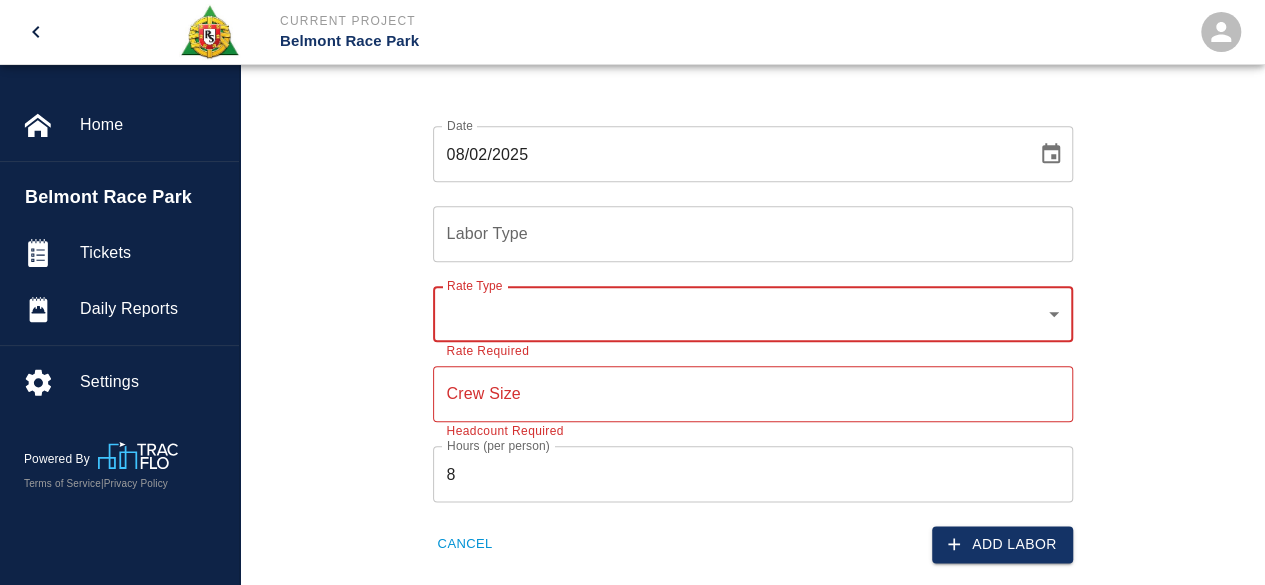 scroll, scrollTop: 909, scrollLeft: 0, axis: vertical 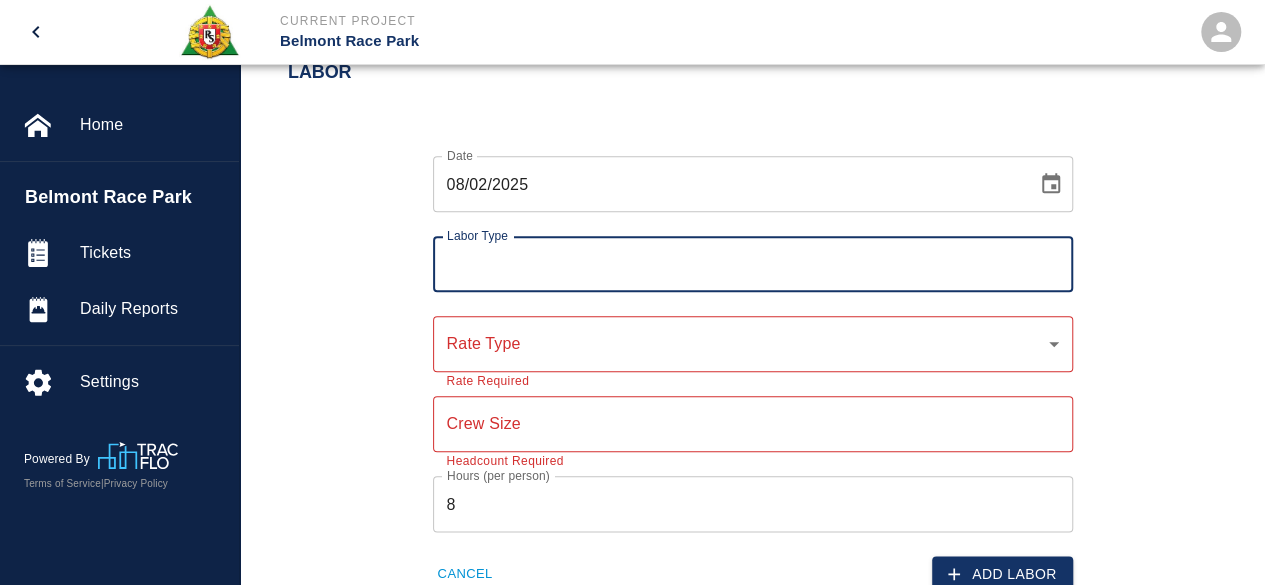 click on "Labor Type" at bounding box center [753, 264] 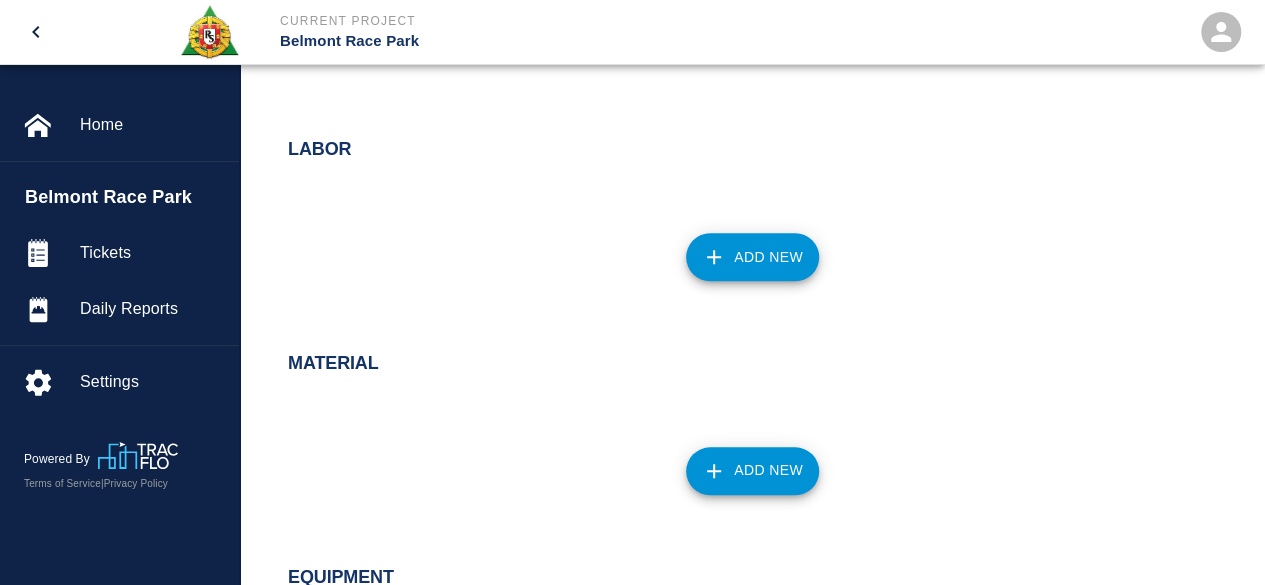 scroll, scrollTop: 709, scrollLeft: 0, axis: vertical 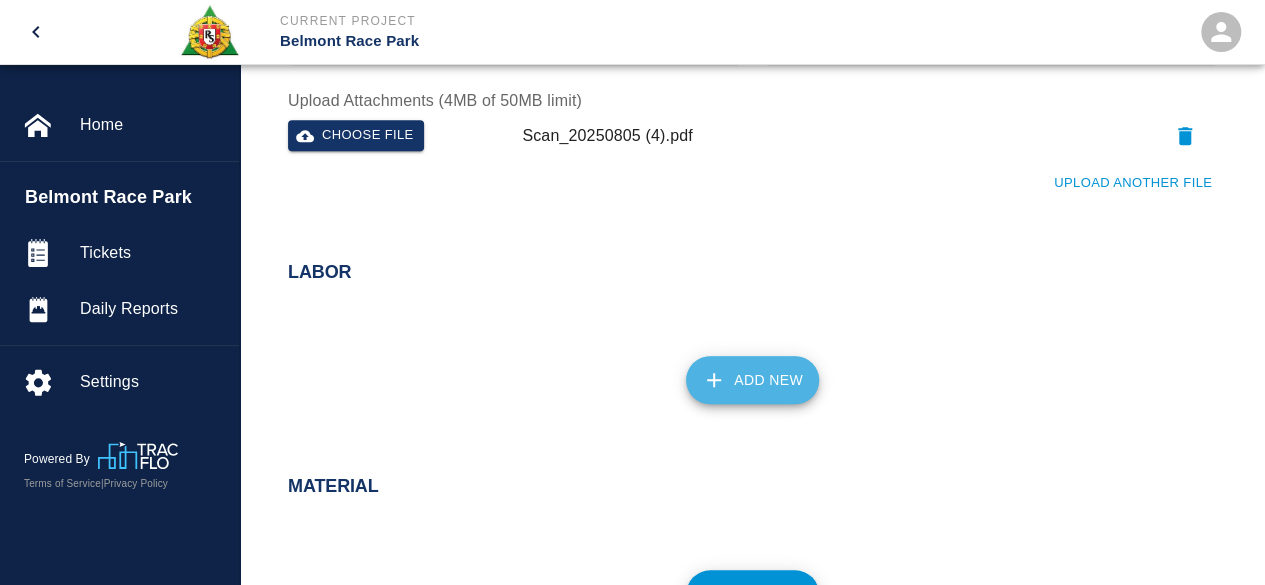 click on "Add New" at bounding box center [752, 380] 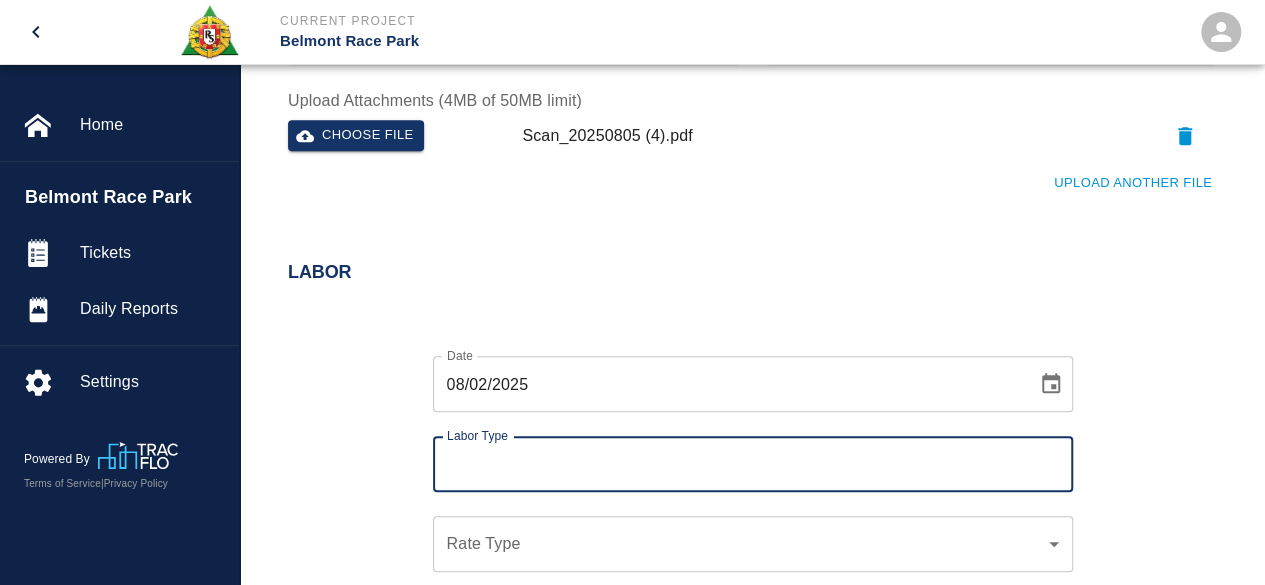 click on "Labor Type" at bounding box center (753, 464) 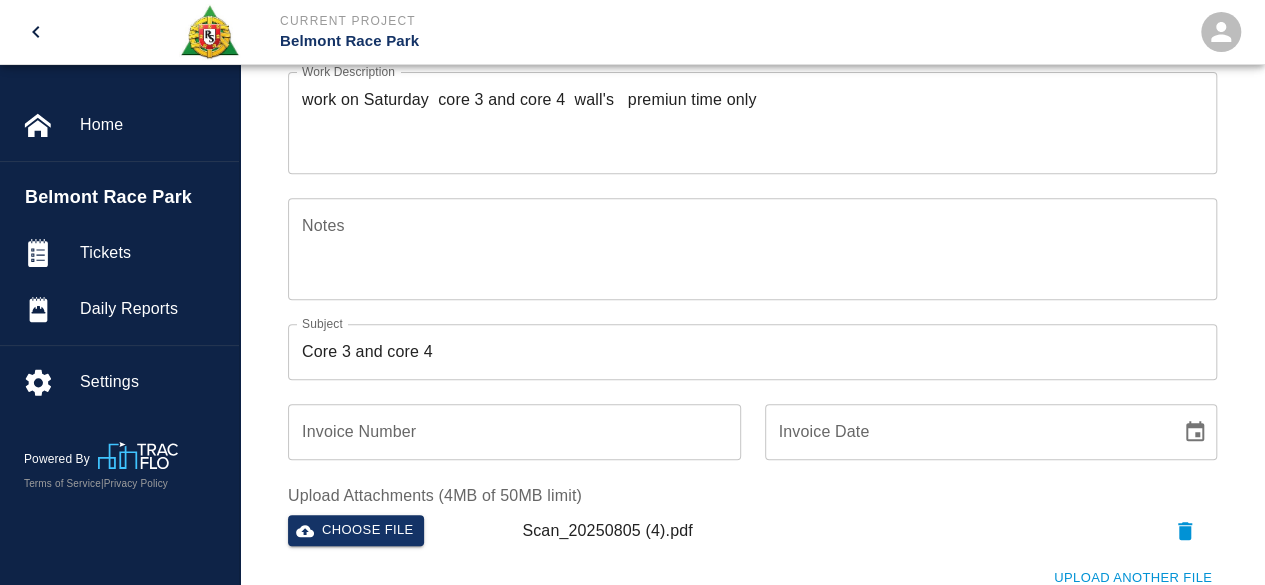 scroll, scrollTop: 309, scrollLeft: 0, axis: vertical 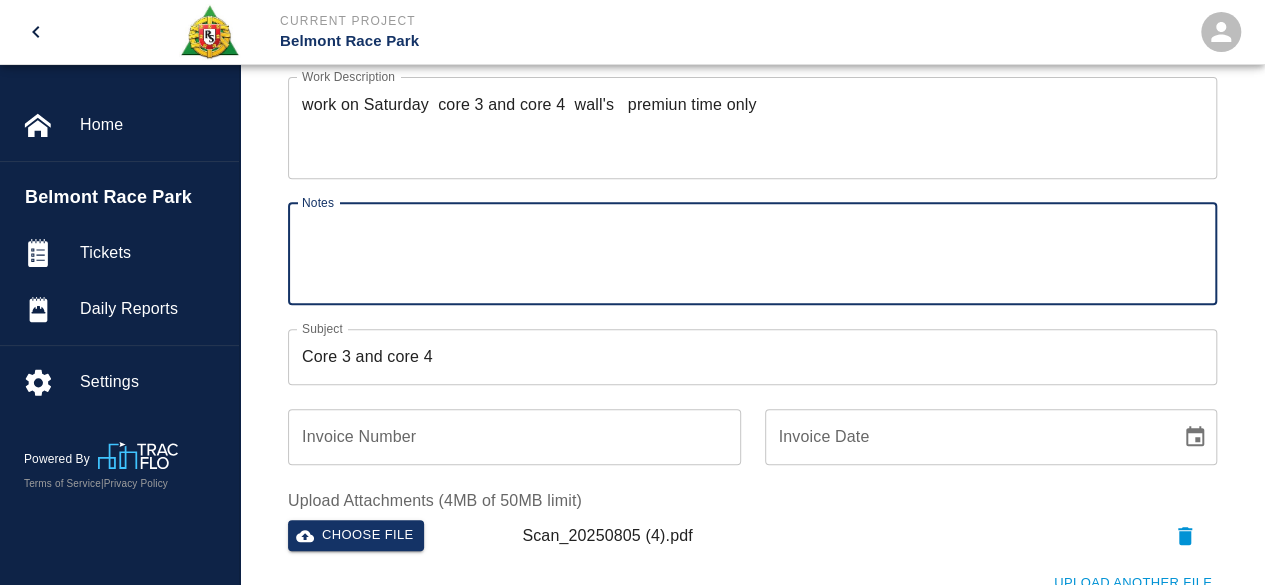click on "Notes" at bounding box center [752, 253] 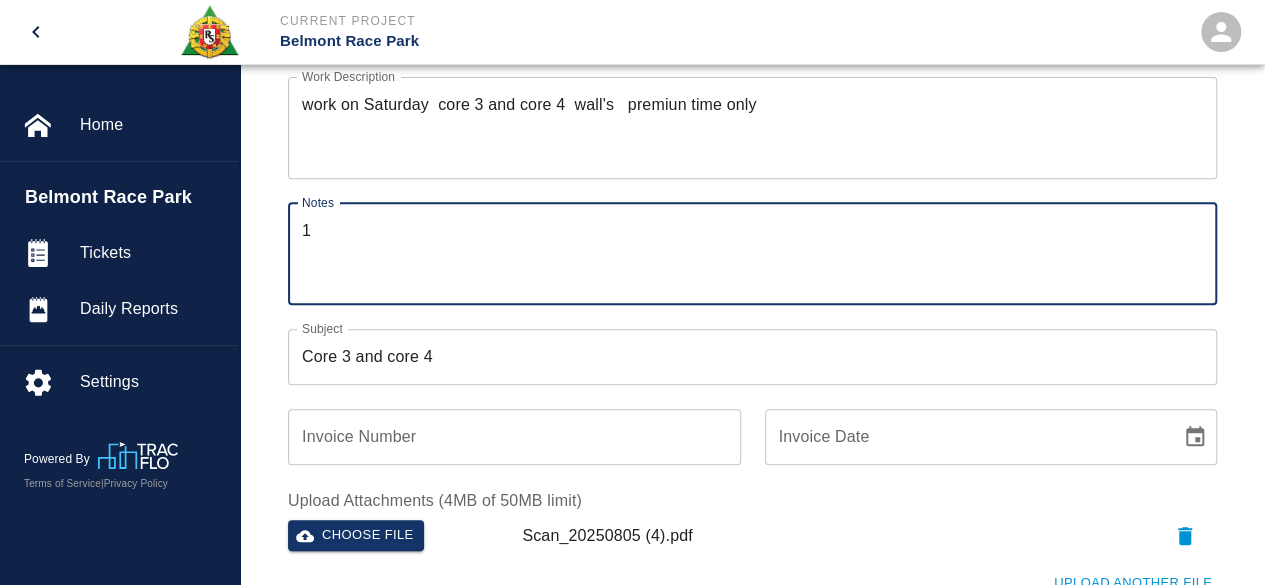 type on "1" 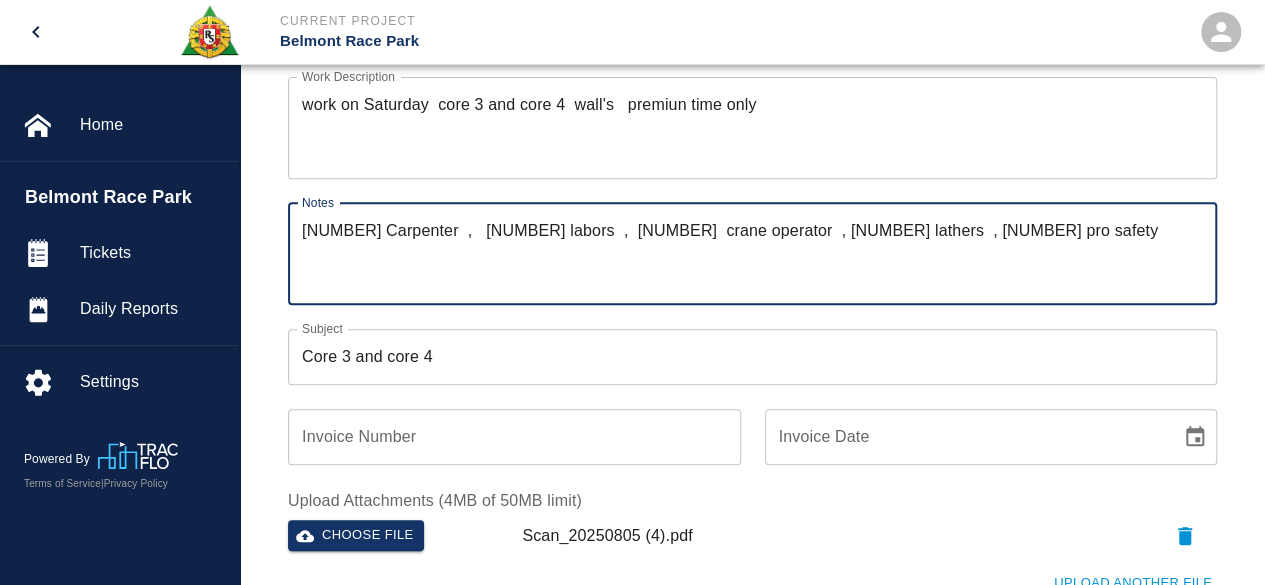 click on "[NUMBER] Carpenter  ,   [NUMBER] labors  ,  [NUMBER]  crane operator  , [NUMBER] lathers  , [NUMBER] pro safety" at bounding box center (752, 253) 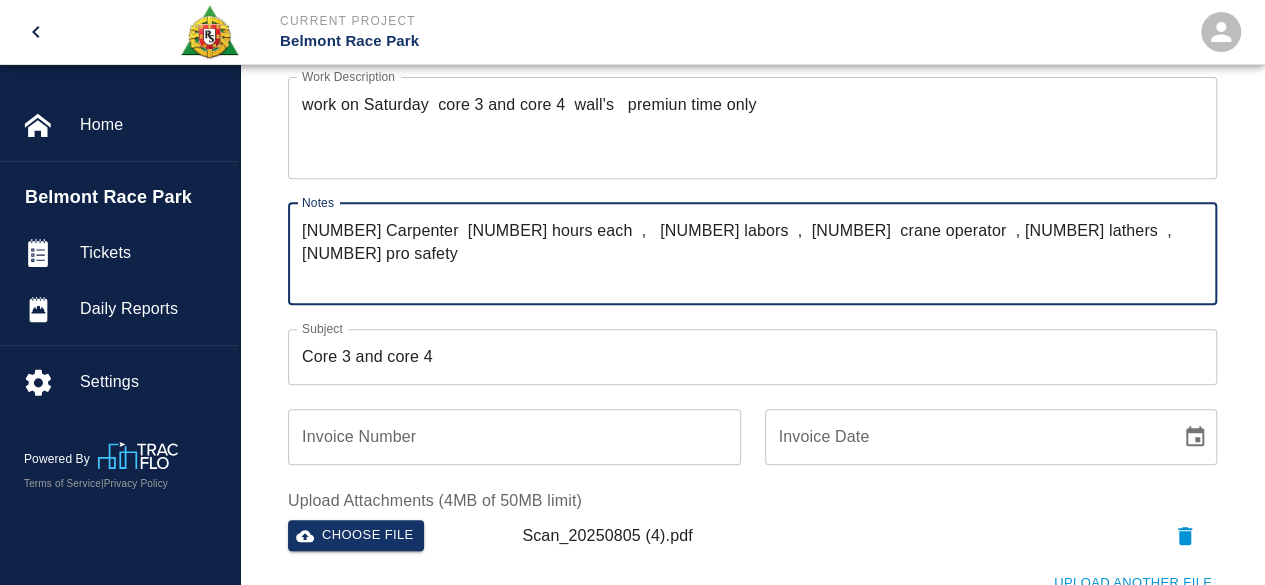 click on "[NUMBER] Carpenter  [NUMBER] hours each  ,   [NUMBER] labors  ,  [NUMBER]  crane operator  , [NUMBER] lathers  , [NUMBER] pro safety" at bounding box center (752, 253) 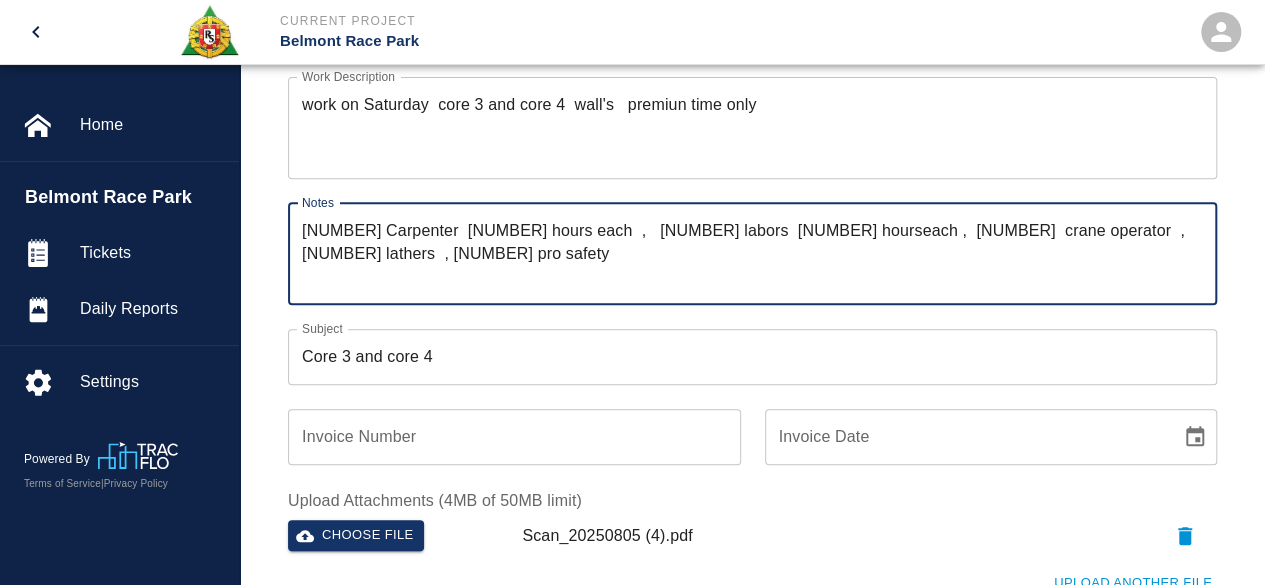 click on "[NUMBER] Carpenter  [NUMBER] hours each  ,   [NUMBER] labors  [NUMBER] hourseach ,  [NUMBER]  crane operator  , [NUMBER] lathers  , [NUMBER] pro safety" at bounding box center (752, 253) 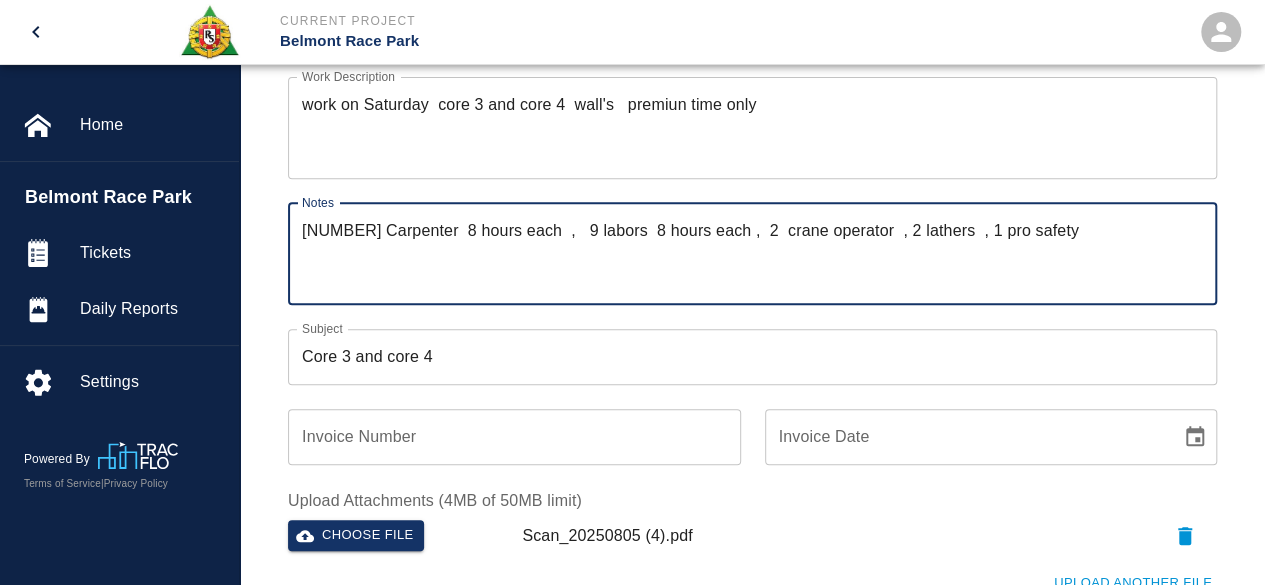 click on "[NUMBER] Carpenter  8 hours each  ,   9 labors  8 hours each ,  2  crane operator  , 2 lathers  , 1 pro safety" at bounding box center [752, 253] 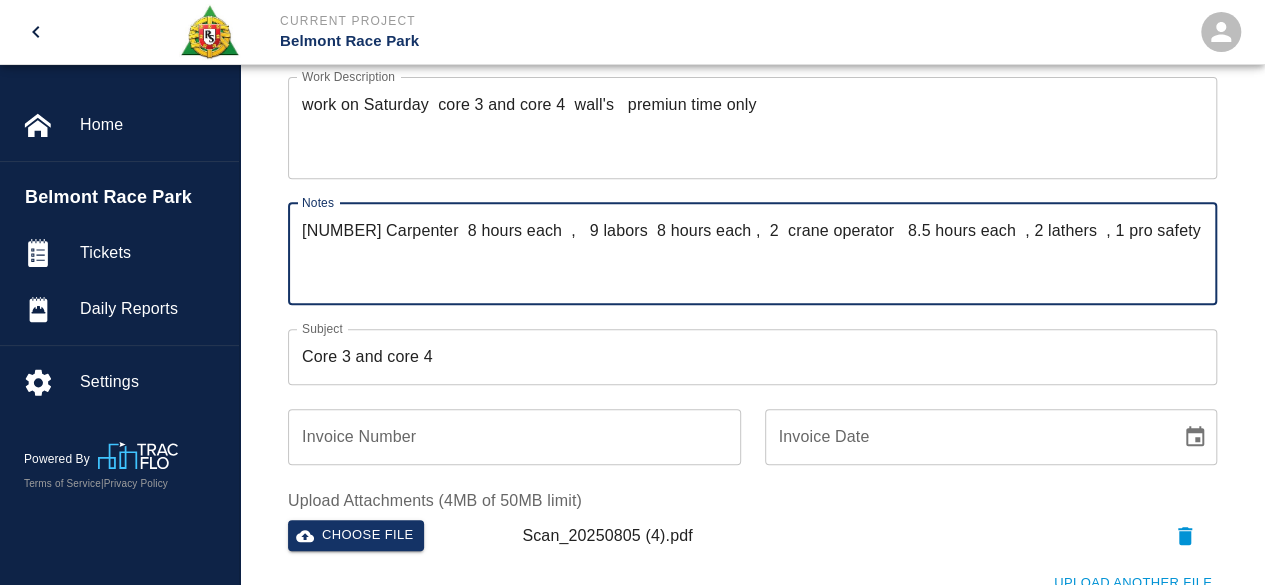 click on "[NUMBER] Carpenter  8 hours each  ,   9 labors  8 hours each ,  2  crane operator   8.5 hours each  , 2 lathers  , 1 pro safety" at bounding box center [752, 253] 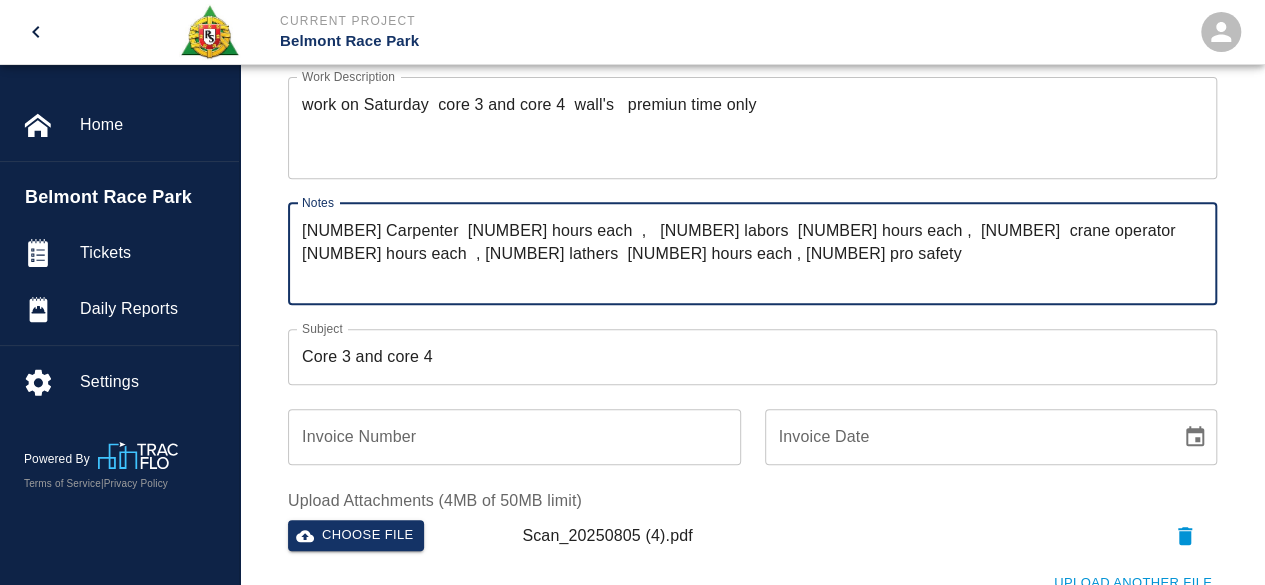 click on "[NUMBER] Carpenter  [NUMBER] hours each  ,   [NUMBER] labors  [NUMBER] hours each ,  [NUMBER]  crane operator   [NUMBER] hours each  , [NUMBER] lathers  [NUMBER] hours each , [NUMBER] pro safety" at bounding box center [752, 253] 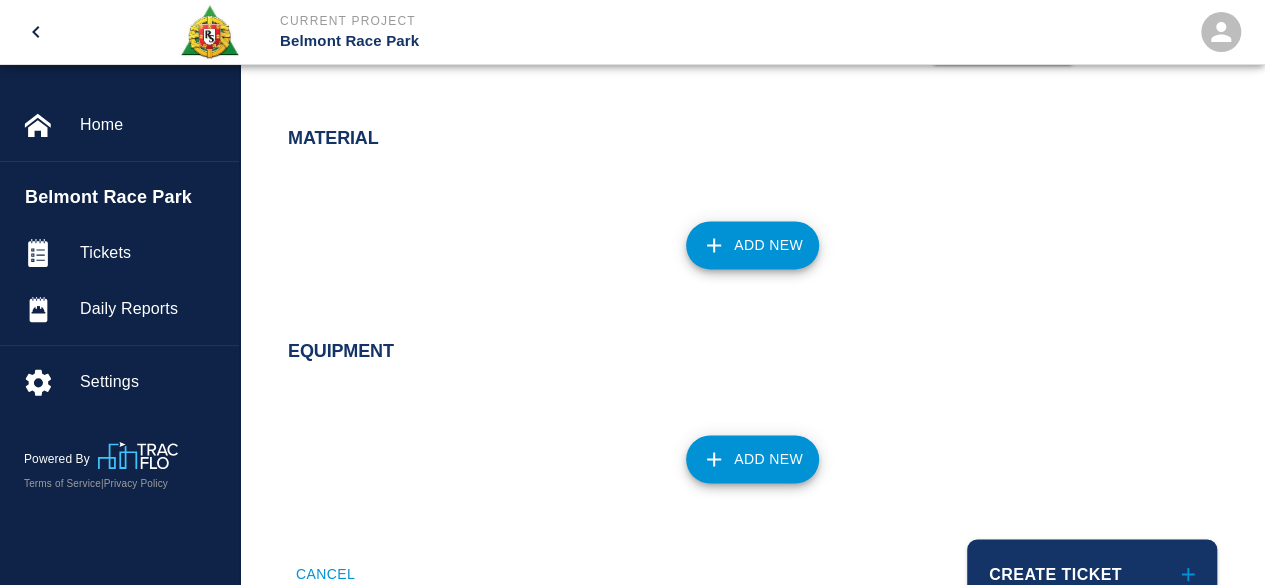 scroll, scrollTop: 1509, scrollLeft: 0, axis: vertical 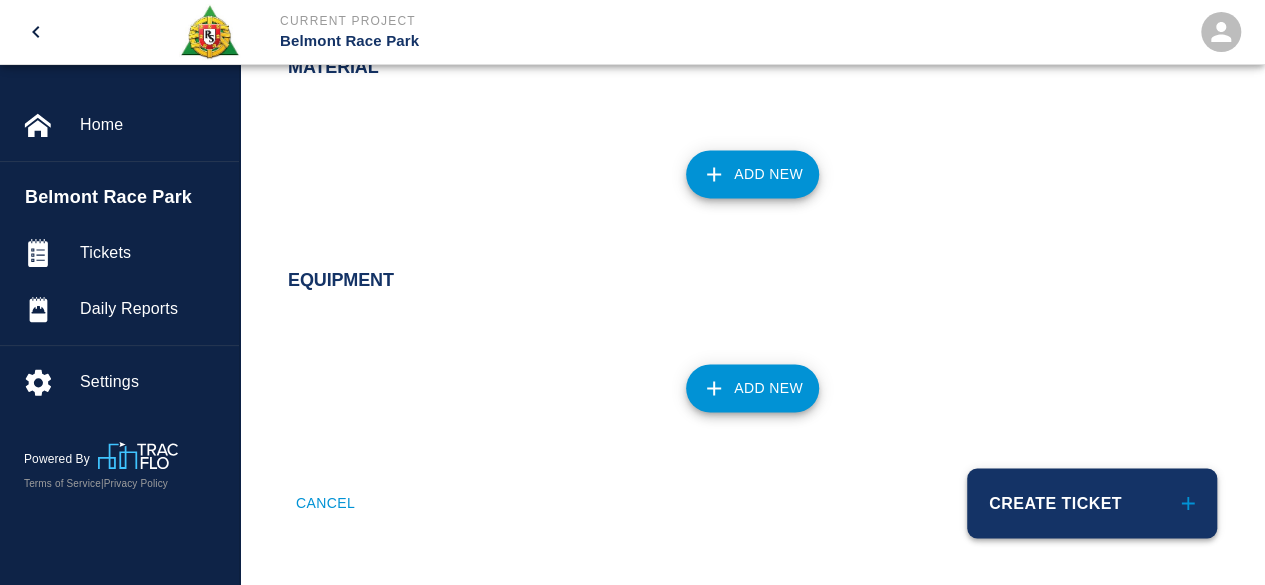 type on "[NUMBER] Carpenter  [NUMBER] hours each  ,   [NUMBER] labors  [NUMBER] hours each ,  [NUMBER]  crane operator   [NUMBER] hours each  , [NUMBER] lathers  [NUMBER] hours each , [NUMBER] pro safety  [NUMBER] hours each   ( all Premiun time only )" 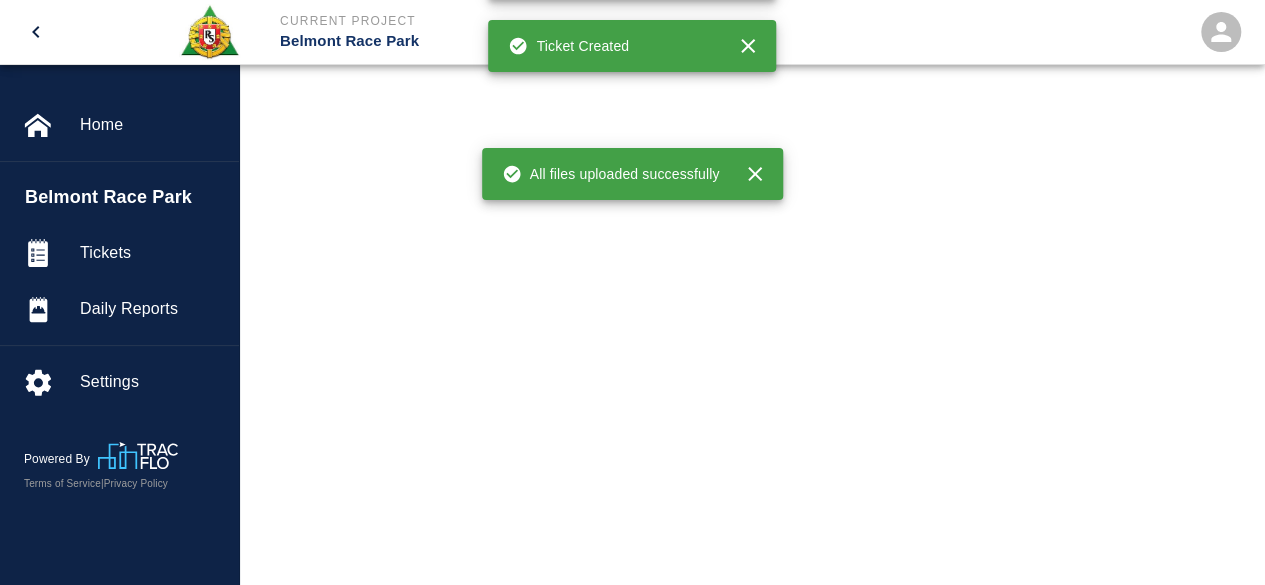 scroll, scrollTop: 0, scrollLeft: 0, axis: both 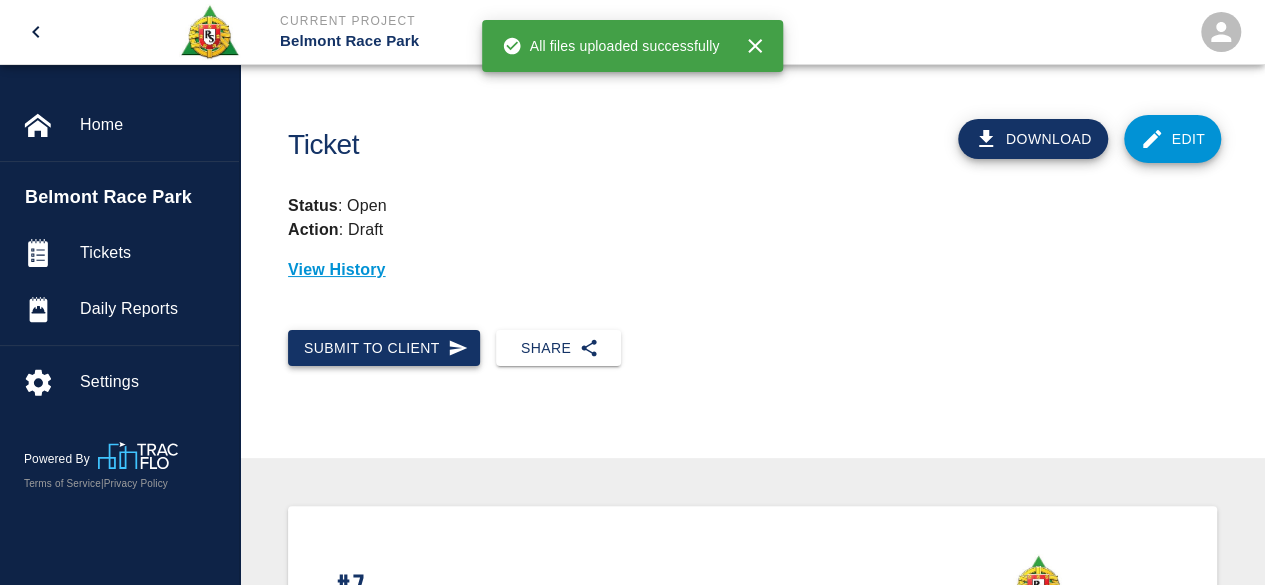 click on "Submit to Client" at bounding box center (384, 348) 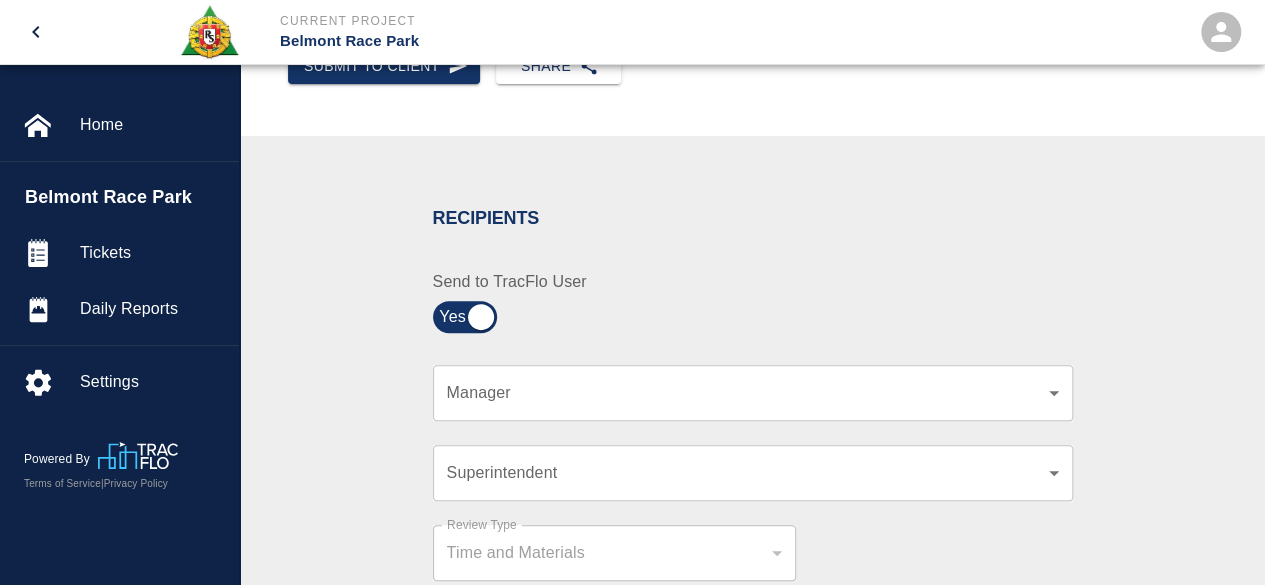 scroll, scrollTop: 300, scrollLeft: 0, axis: vertical 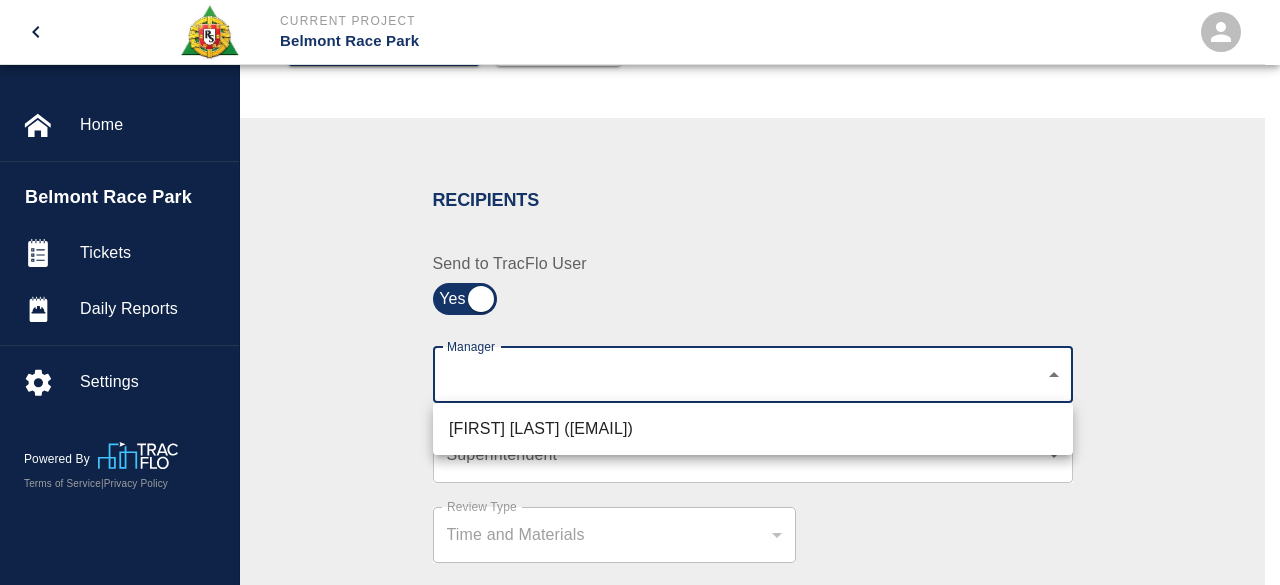 click on "Current Project Belmont Race Park Home Belmont Race Park Tickets Daily Reports Settings Powered By Terms of Service  |  Privacy Policy Ticket Download Edit Status :   Open Action :   Draft View History Submit to Client Share Recipients Internal Team ​ Internal Team Notes x Notes Cancel Send Recipients Send to TracFlo User Manager ​ Manager Superintendent ​ Superintendent Review Type Time and Materials tm Review Type Send me a copy Notes x Notes Upload Attachments (10MB limit) Choose file No file chosen Upload Another File Cancel Send Request Time and Material Revision Notes   * x Notes   * Upload Attachments (10MB limit) Choose file No file chosen Upload Another File Cancel Send Time and Materials Reject Notes   * x Notes   * Upload Attachments (10MB limit) Choose file No file chosen Upload Another File Cancel Send Signature acknowledges time and material used, but does not change contractual obligations of either party Approve Ticket Time and Materials Signature Clear Notes x Notes Choose file *" at bounding box center (640, -8) 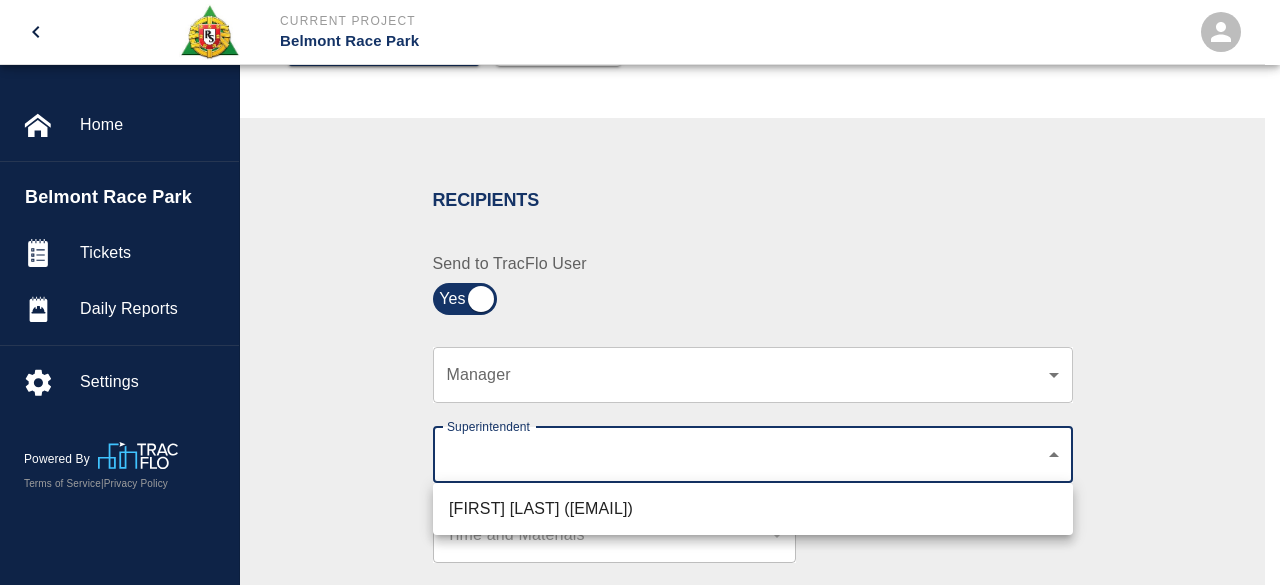 click on "Current Project Belmont Race Park Home Belmont Race Park Tickets Daily Reports Settings Powered By Terms of Service  |  Privacy Policy Ticket Download Edit Status :   Open Action :   Draft View History Submit to Client Share Recipients Internal Team ​ Internal Team Notes x Notes Cancel Send Recipients Send to TracFlo User Manager ​ Manager Superintendent ​ Superintendent Review Type Time and Materials tm Review Type Send me a copy Notes x Notes Upload Attachments (10MB limit) Choose file No file chosen Upload Another File Cancel Send Request Time and Material Revision Notes   * x Notes   * Upload Attachments (10MB limit) Choose file No file chosen Upload Another File Cancel Send Time and Materials Reject Notes   * x Notes   * Upload Attachments (10MB limit) Choose file No file chosen Upload Another File Cancel Send Signature acknowledges time and material used, but does not change contractual obligations of either party Approve Ticket Time and Materials Signature Clear Notes x Notes Choose file *" at bounding box center [640, -8] 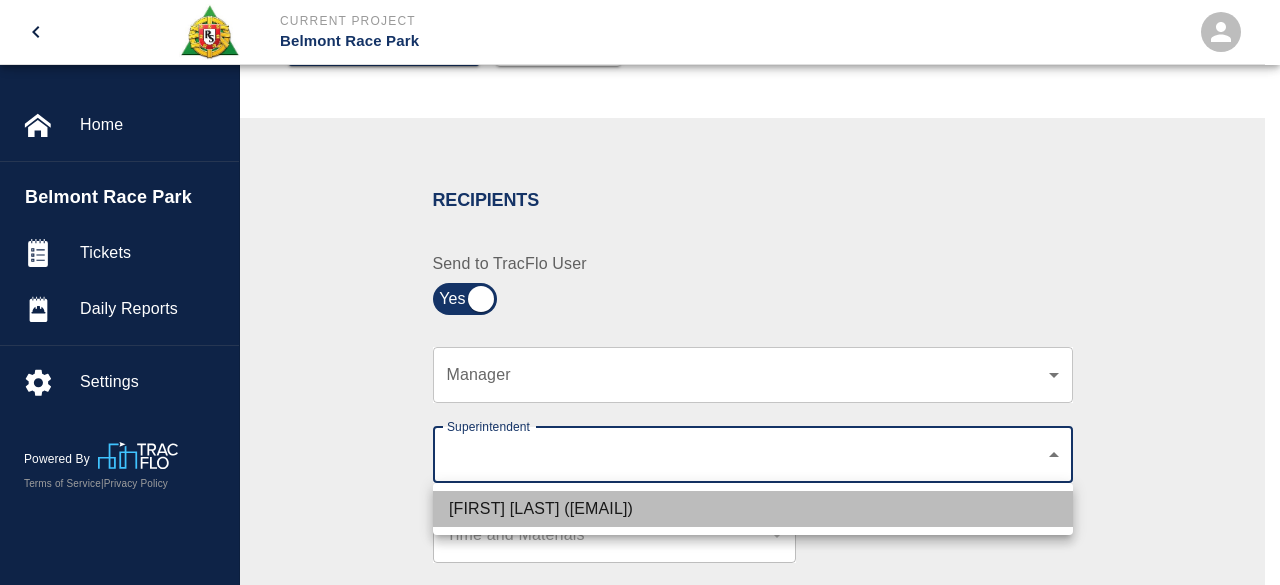 click on "[FIRST] [LAST] ([EMAIL])" at bounding box center (753, 509) 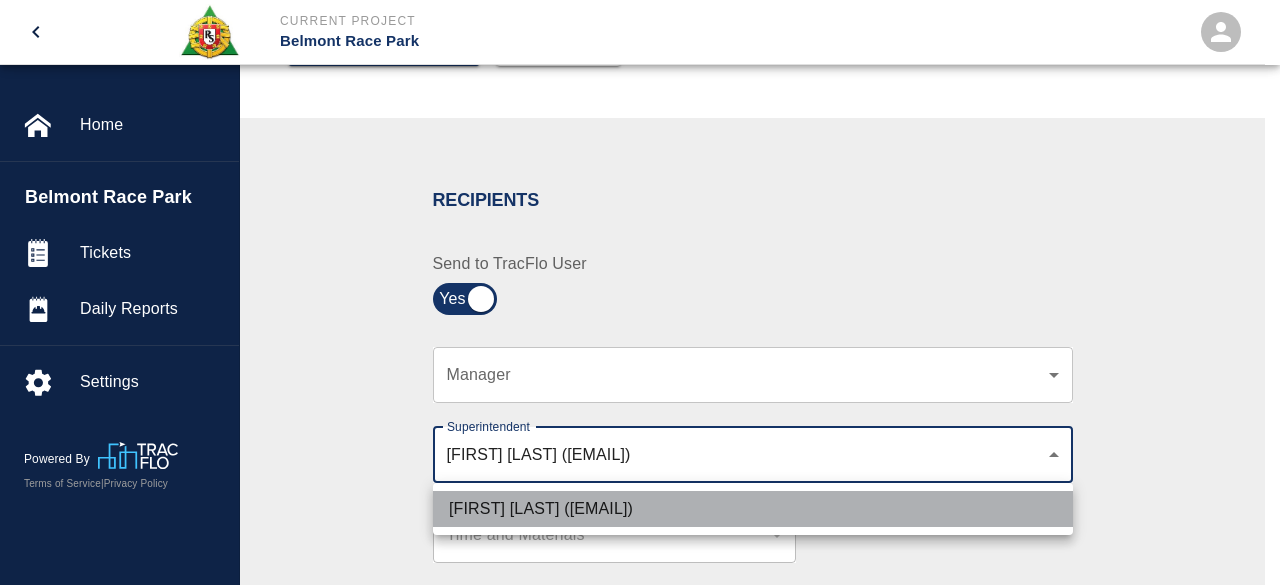 click on "[FIRST] [LAST] ([EMAIL])" at bounding box center [753, 509] 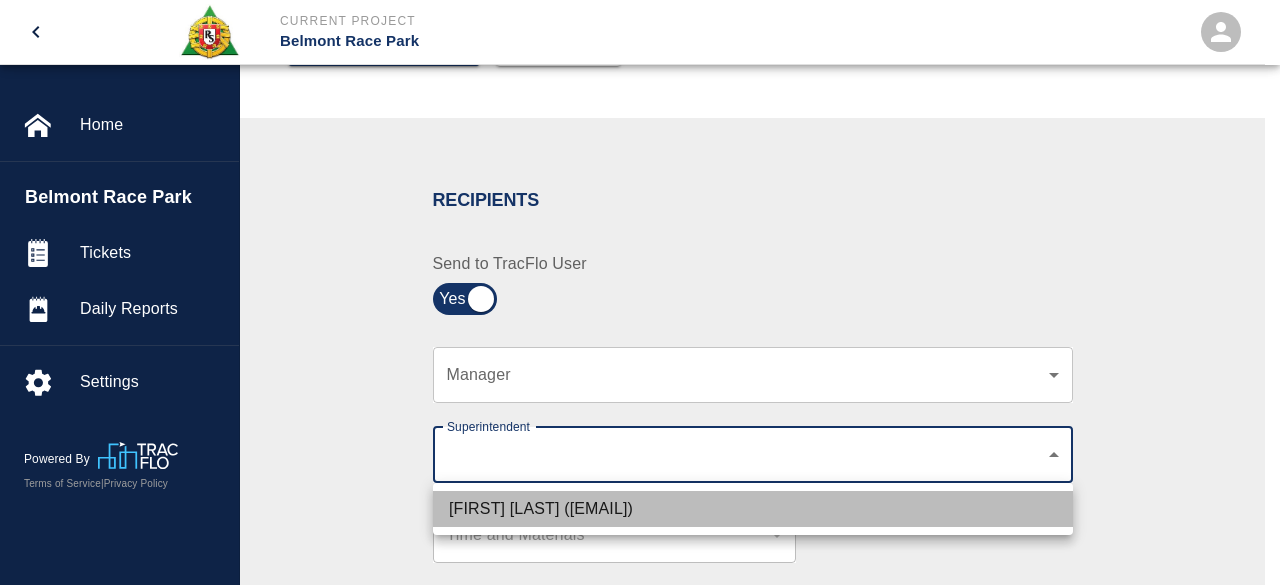 click on "[FIRST] [LAST] ([EMAIL])" at bounding box center (753, 509) 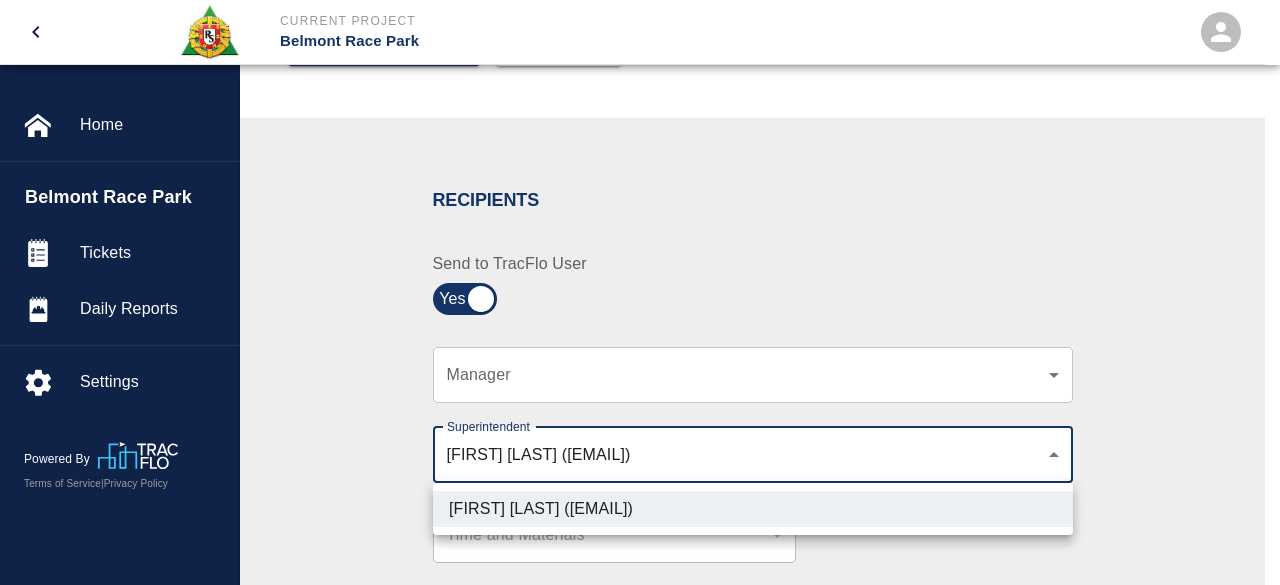 click at bounding box center [640, 292] 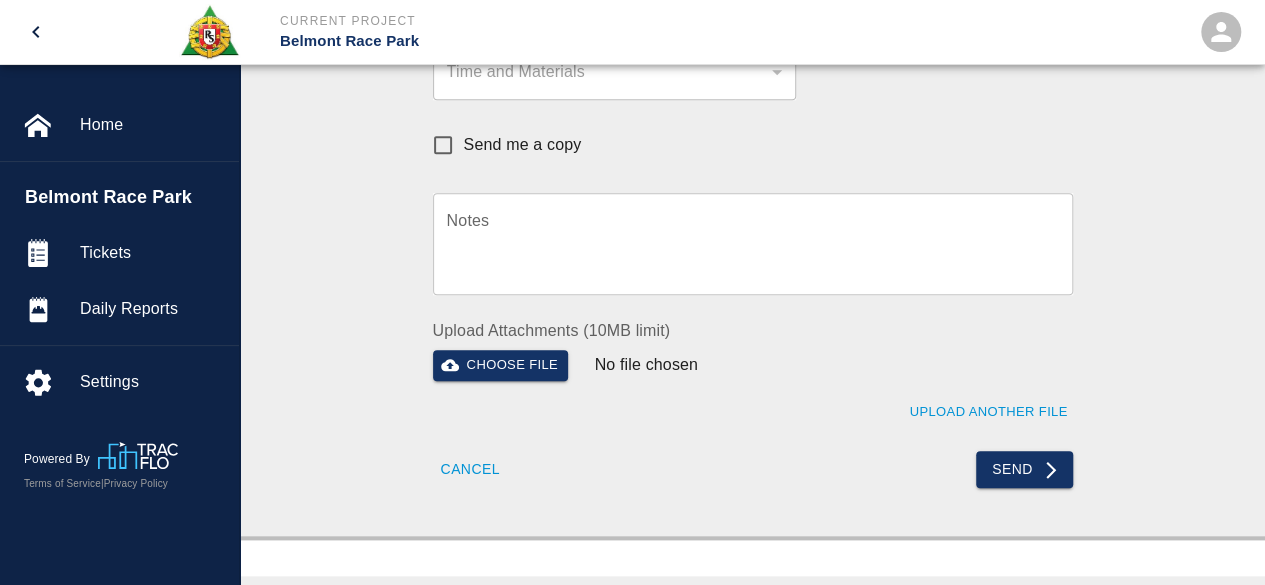 scroll, scrollTop: 800, scrollLeft: 0, axis: vertical 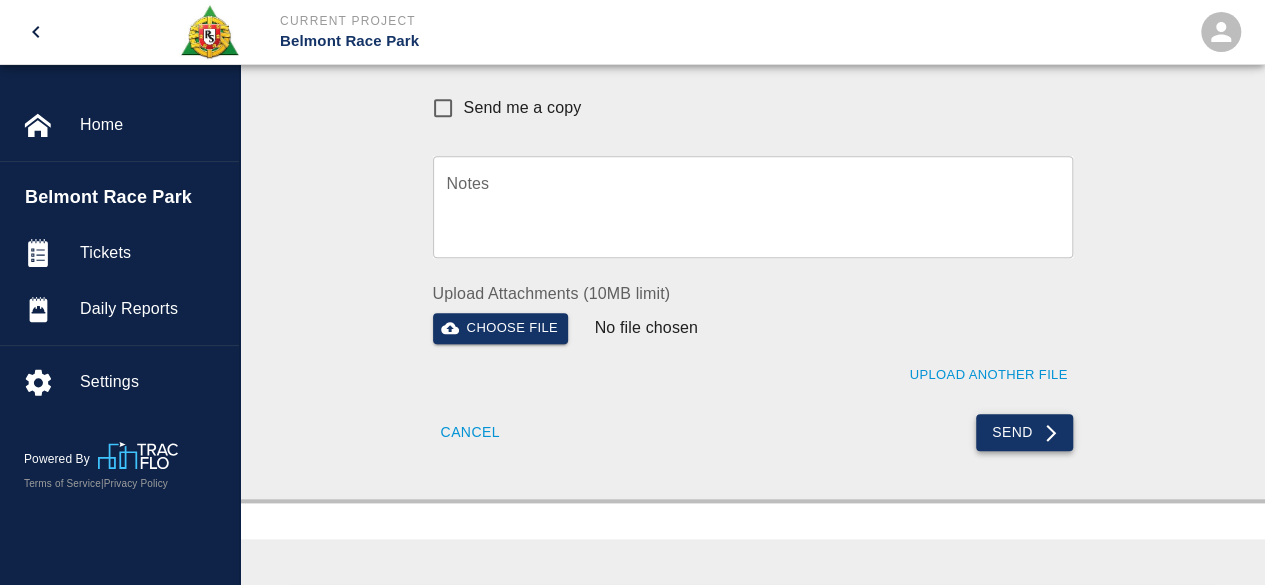 click on "Send" at bounding box center [1024, 432] 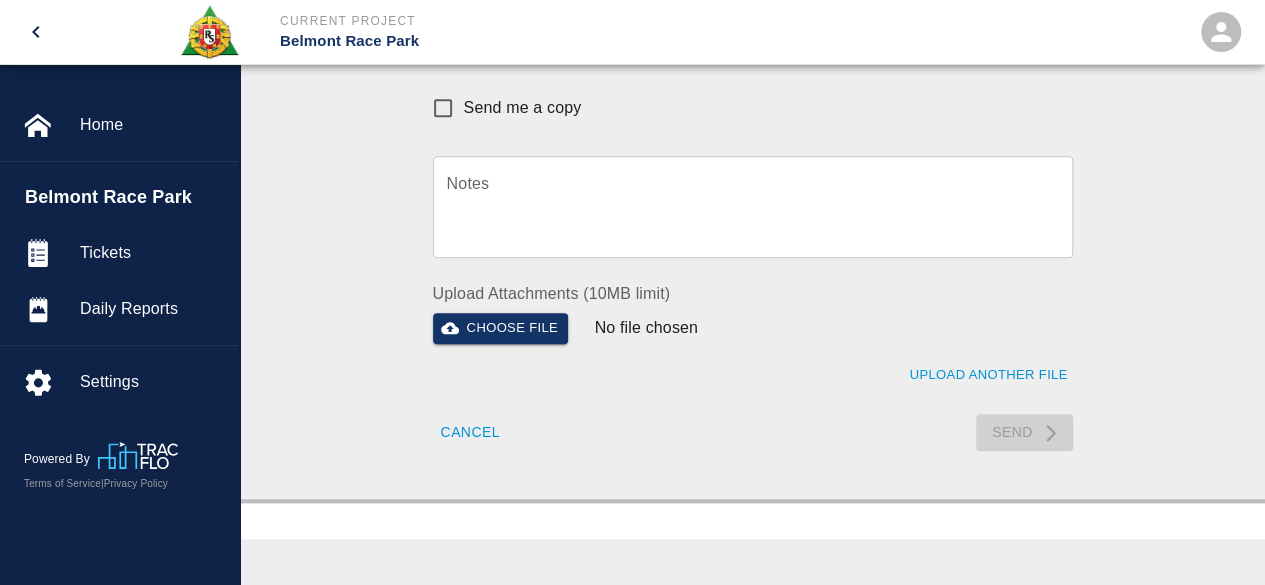 type 